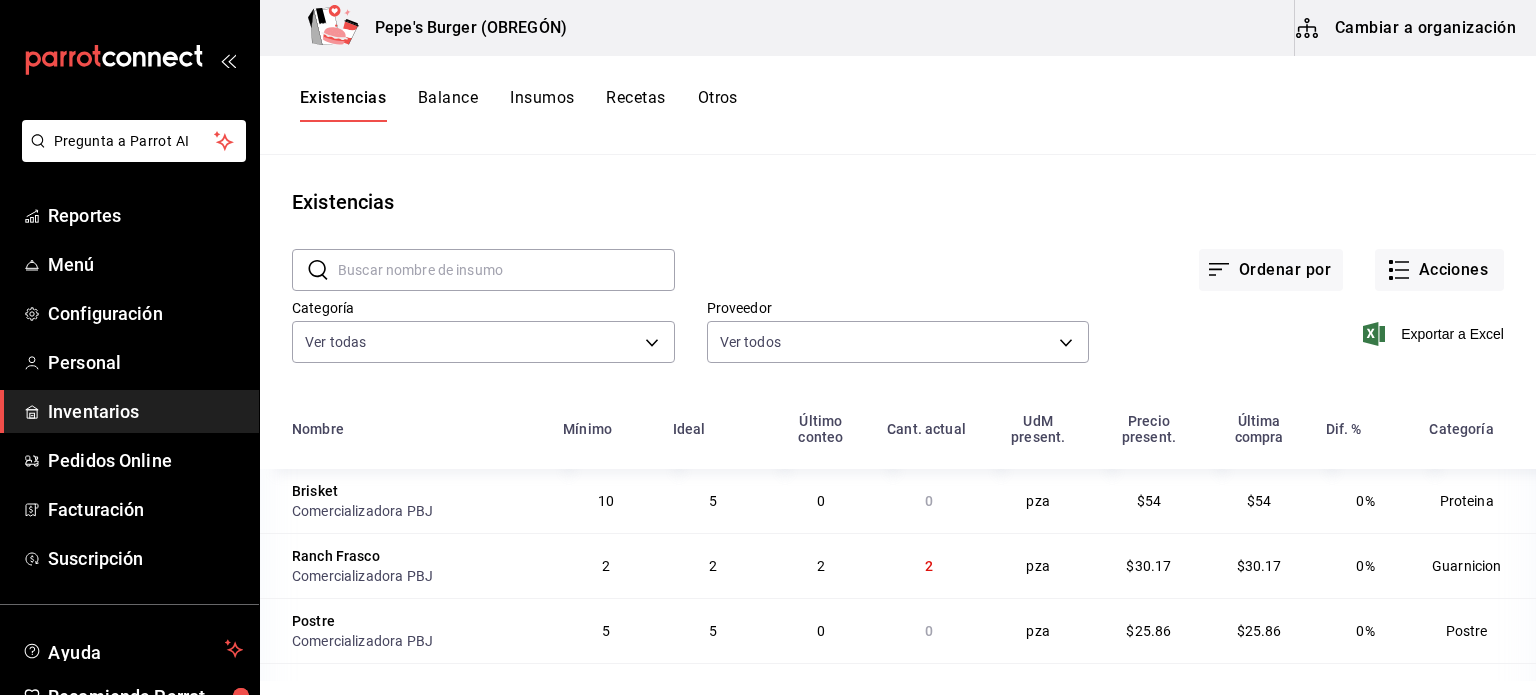 scroll, scrollTop: 0, scrollLeft: 0, axis: both 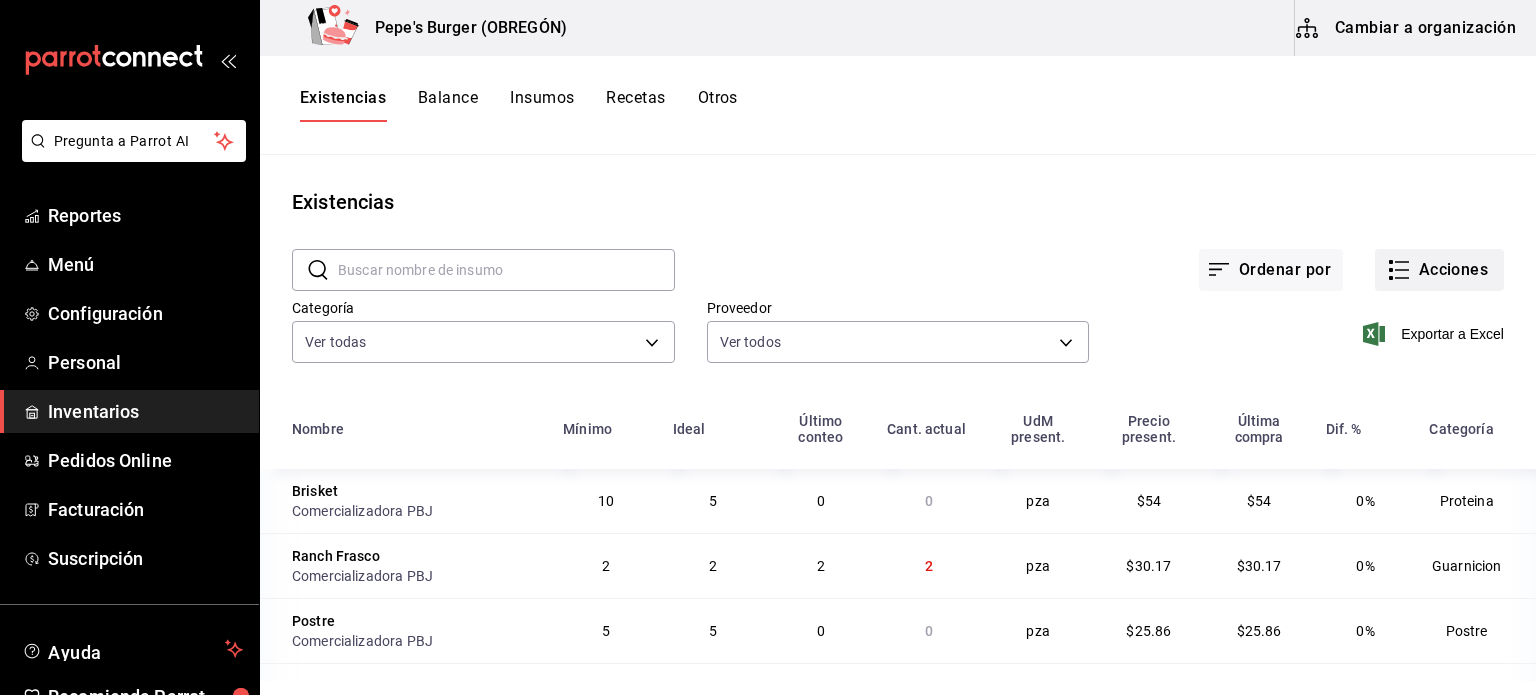 click on "Acciones" at bounding box center (1439, 270) 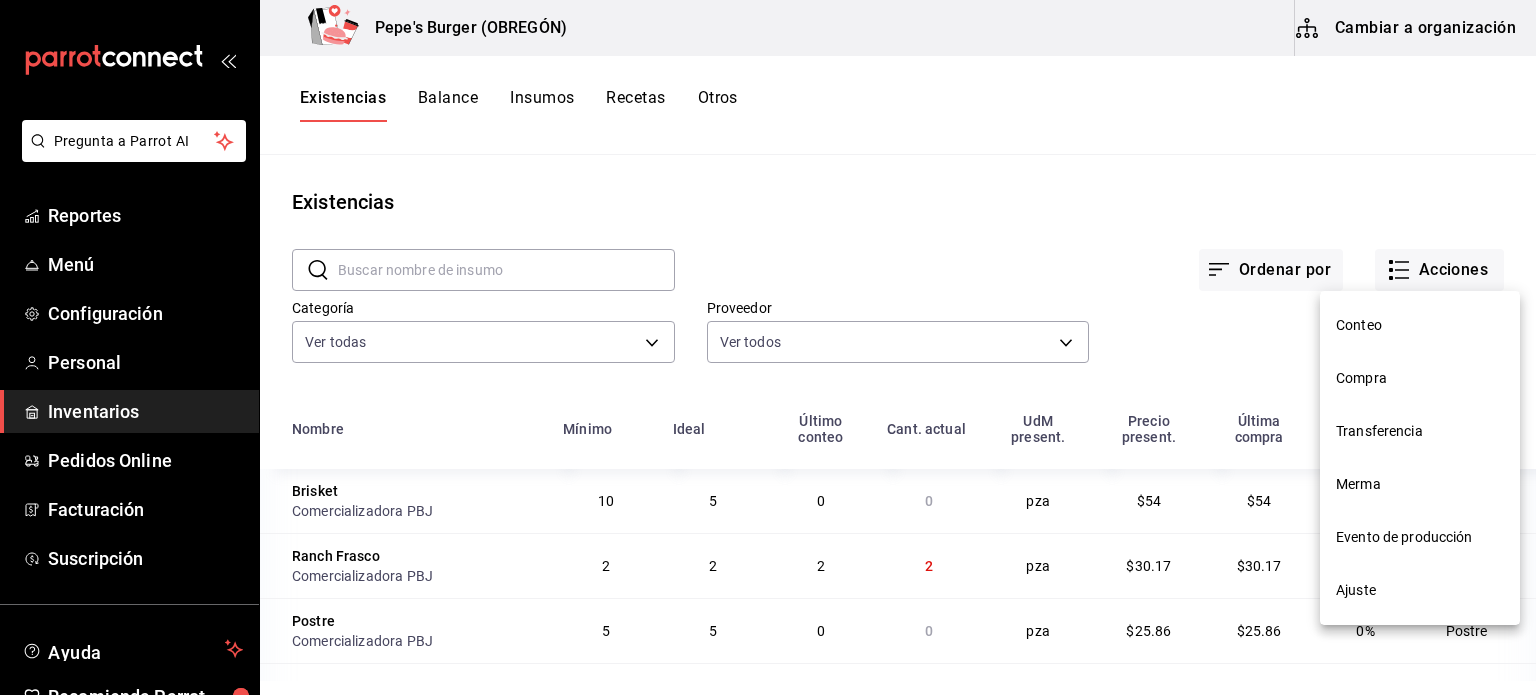 click on "Compra" at bounding box center (1420, 378) 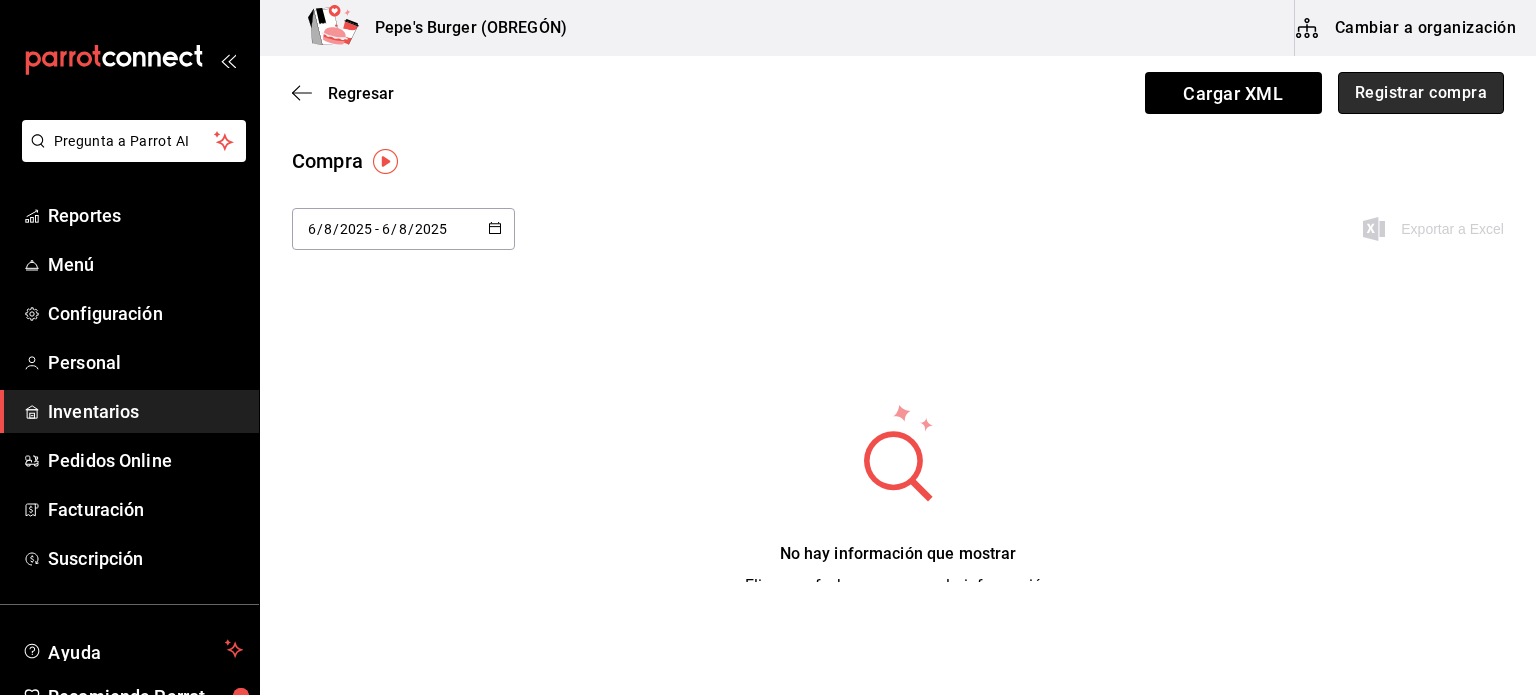 click on "Registrar compra" at bounding box center [1421, 93] 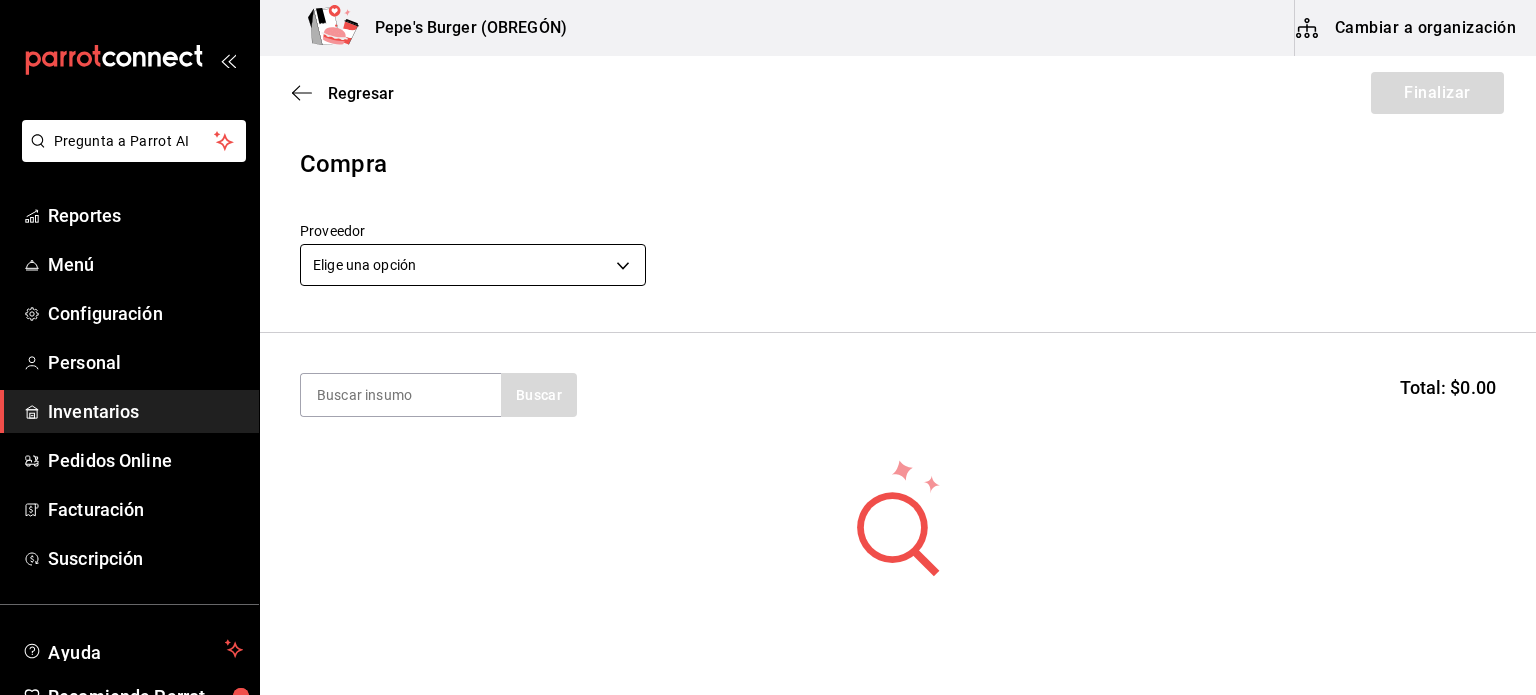 click on "Pregunta a Parrot AI Reportes   Menú   Configuración   Personal   Inventarios   Pedidos Online   Facturación   Suscripción   Ayuda Recomienda Parrot   [FIRST] [LAST]   Sugerir nueva función   Pepe's Burger (OBREGÓN) Cambiar a organización Regresar Finalizar Compra Proveedor Elige una opción default Buscar Total: $0.00 No hay insumos a mostrar. Busca un insumo para agregarlo a la lista GANA 1 MES GRATIS EN TU SUSCRIPCIÓN AQUÍ ¿Recuerdas cómo empezó tu restaurante?
Hoy puedes ayudar a un colega a tener el mismo cambio que tú viviste.
Recomienda Parrot directamente desde tu Portal Administrador.
Es fácil y rápido.
🎁 Por cada restaurante que se una, ganas 1 mes gratis. Ver video tutorial Ir a video Pregunta a Parrot AI Reportes   Menú   Configuración   Personal   Inventarios   Pedidos Online   Facturación   Suscripción   Ayuda Recomienda Parrot   [FIRST] [LAST]   Sugerir nueva función   Editar Eliminar Visitar centro de ayuda ([PHONE]) soporte@parrotsoftware.io ([PHONE])" at bounding box center (768, 291) 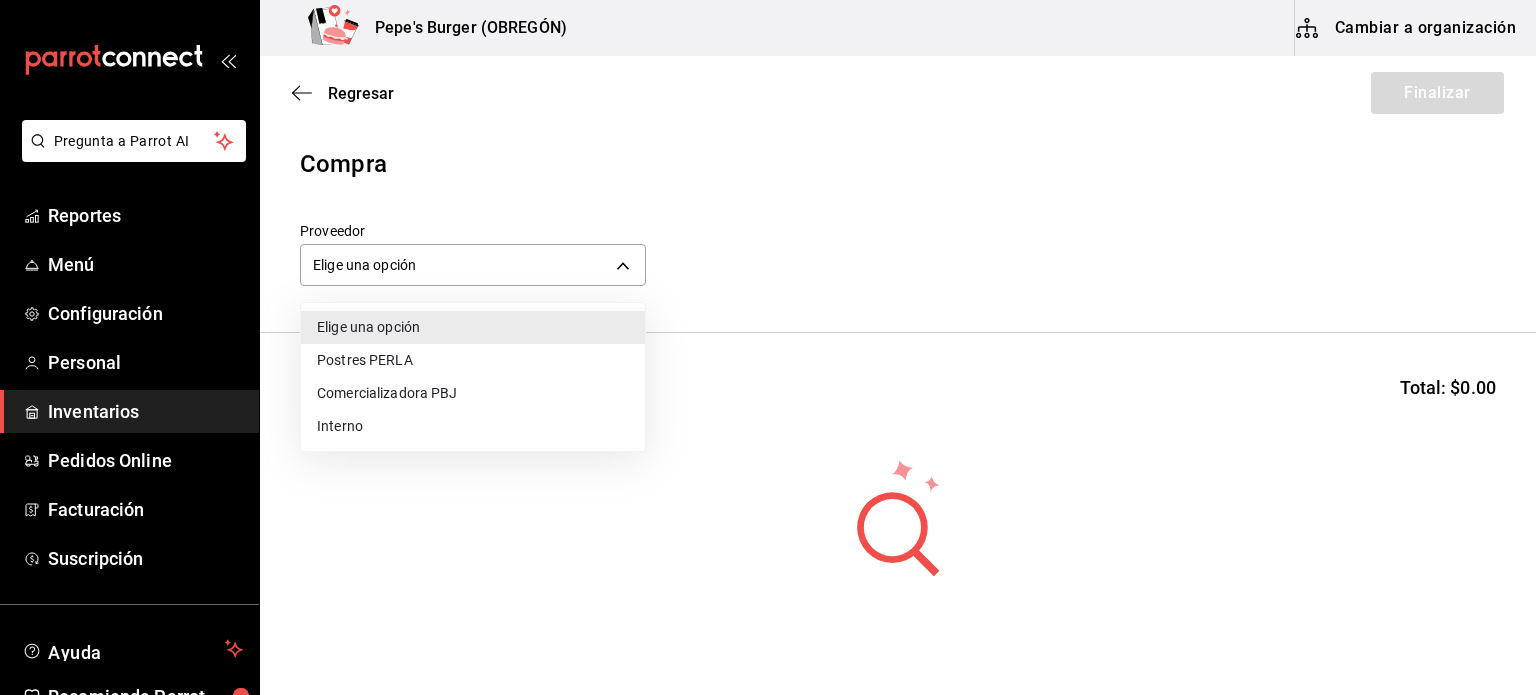 click on "Comercializadora PBJ" at bounding box center (473, 393) 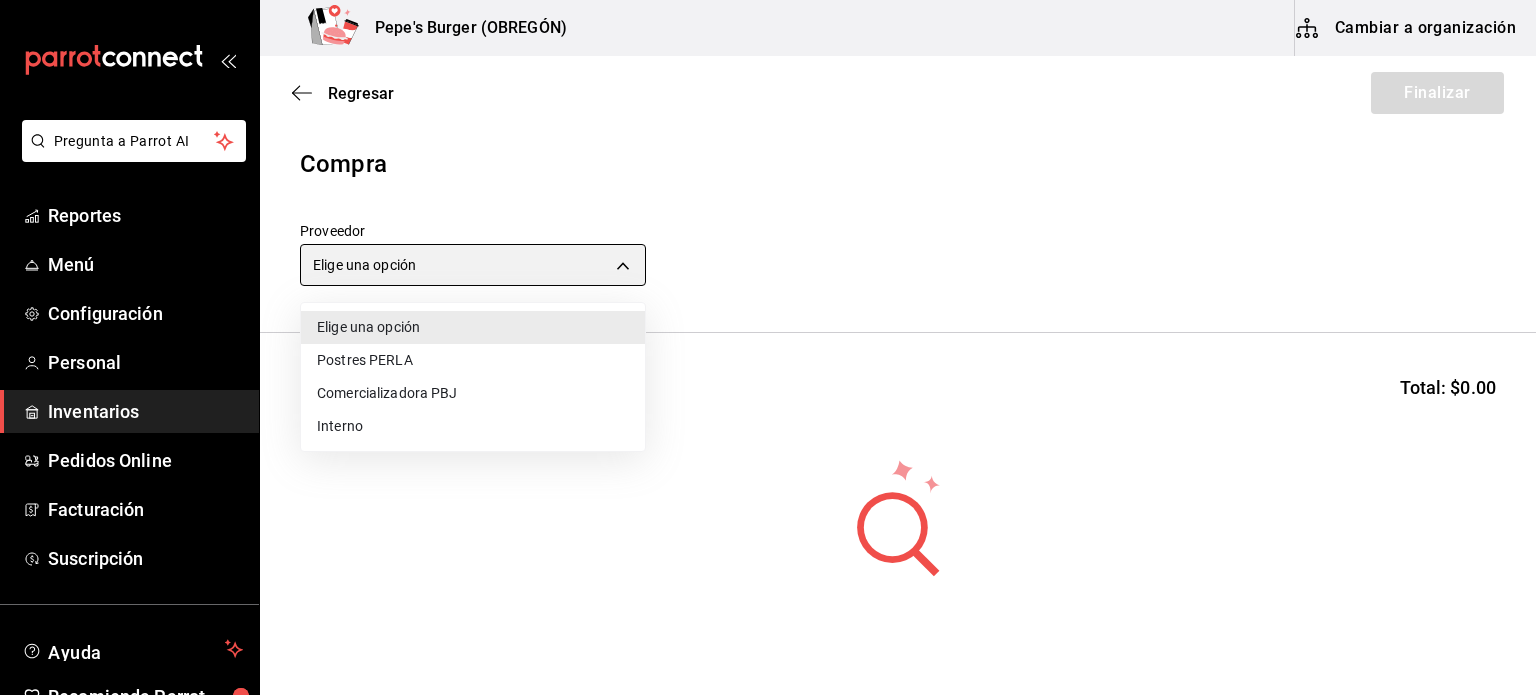 type on "73989370-521d-4bc8-8ea0-0c8e3494ddd7" 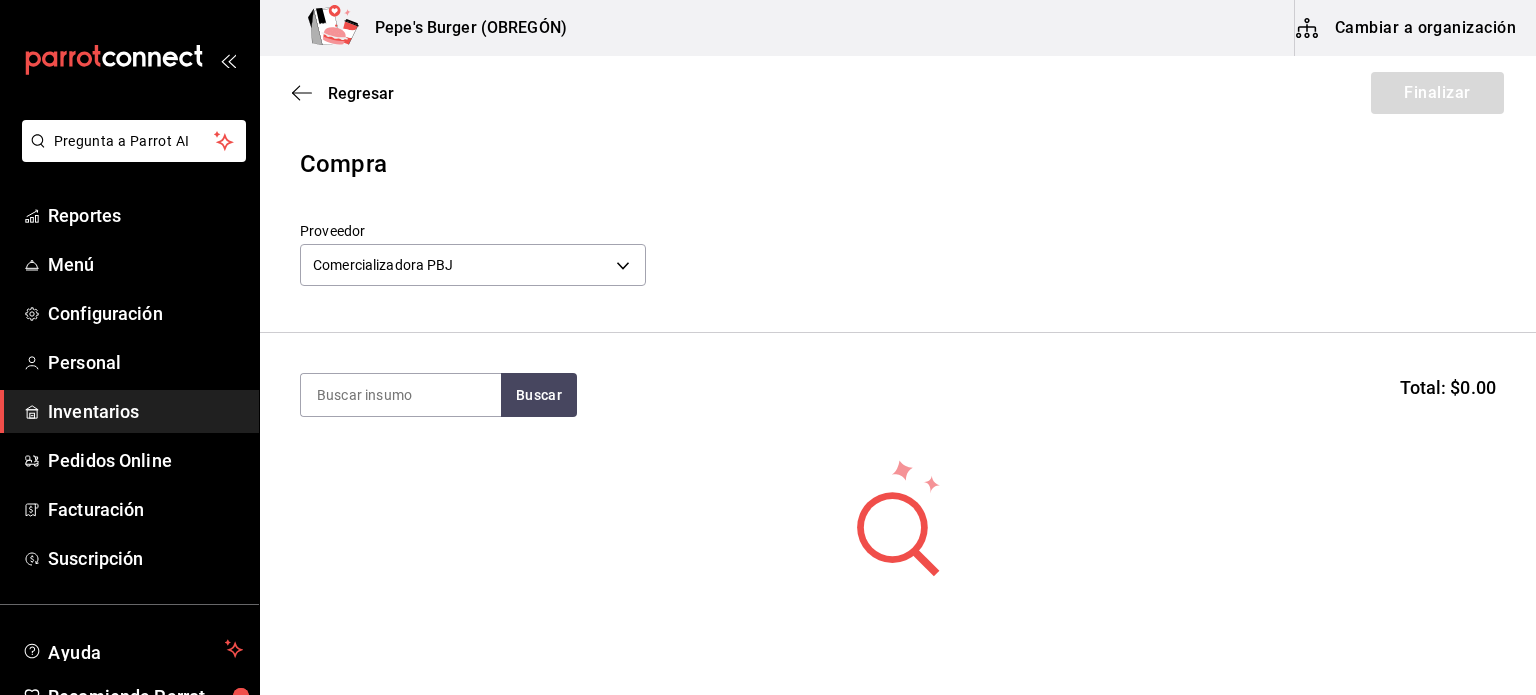 click at bounding box center [401, 395] 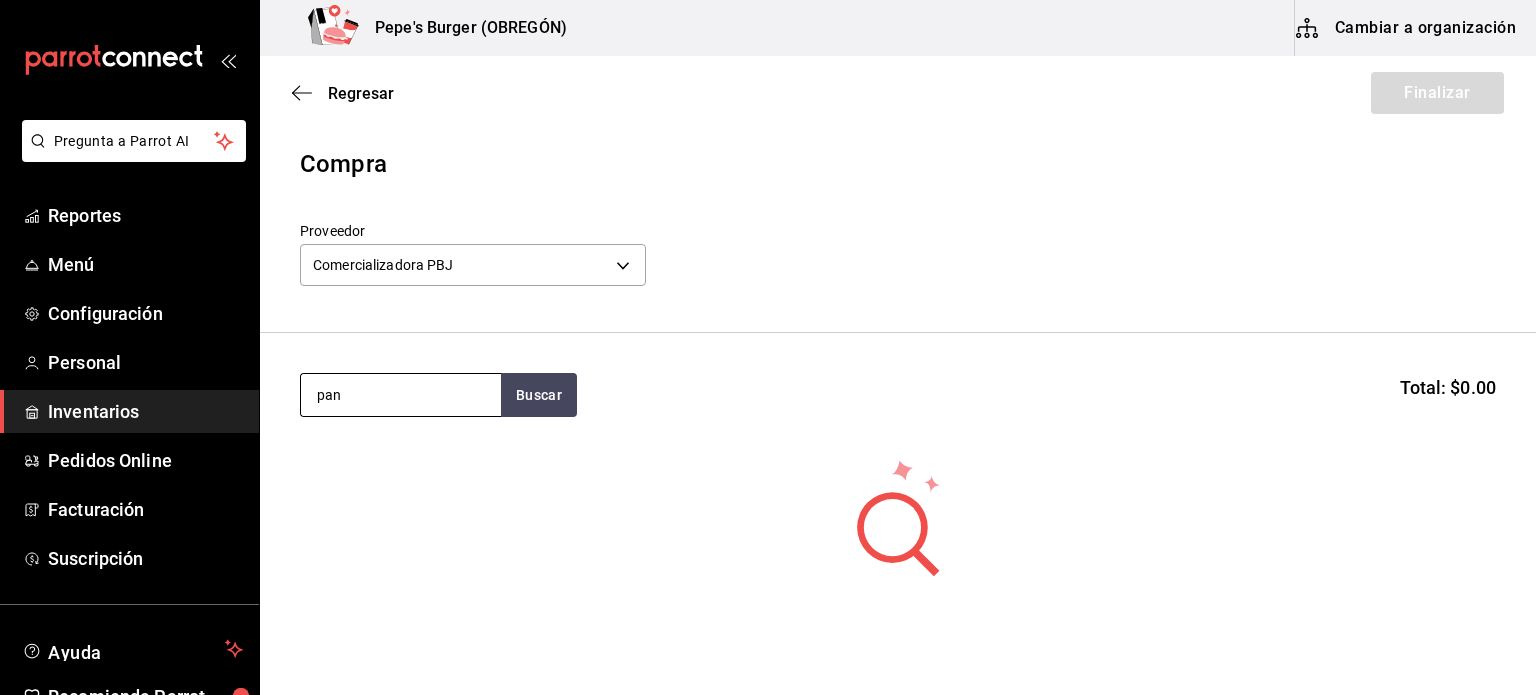 type on "pan" 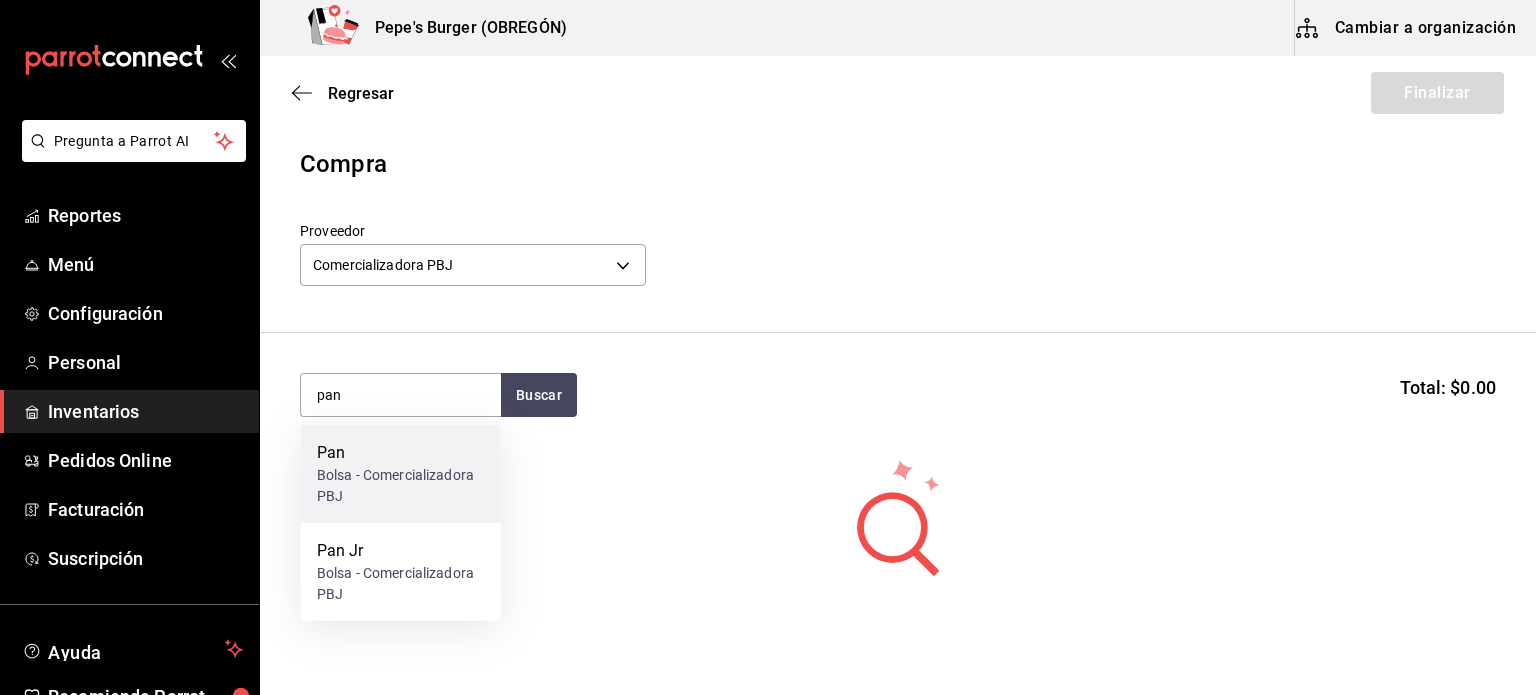 click on "Pan Bolsa - Comercializadora PBJ" at bounding box center (401, 474) 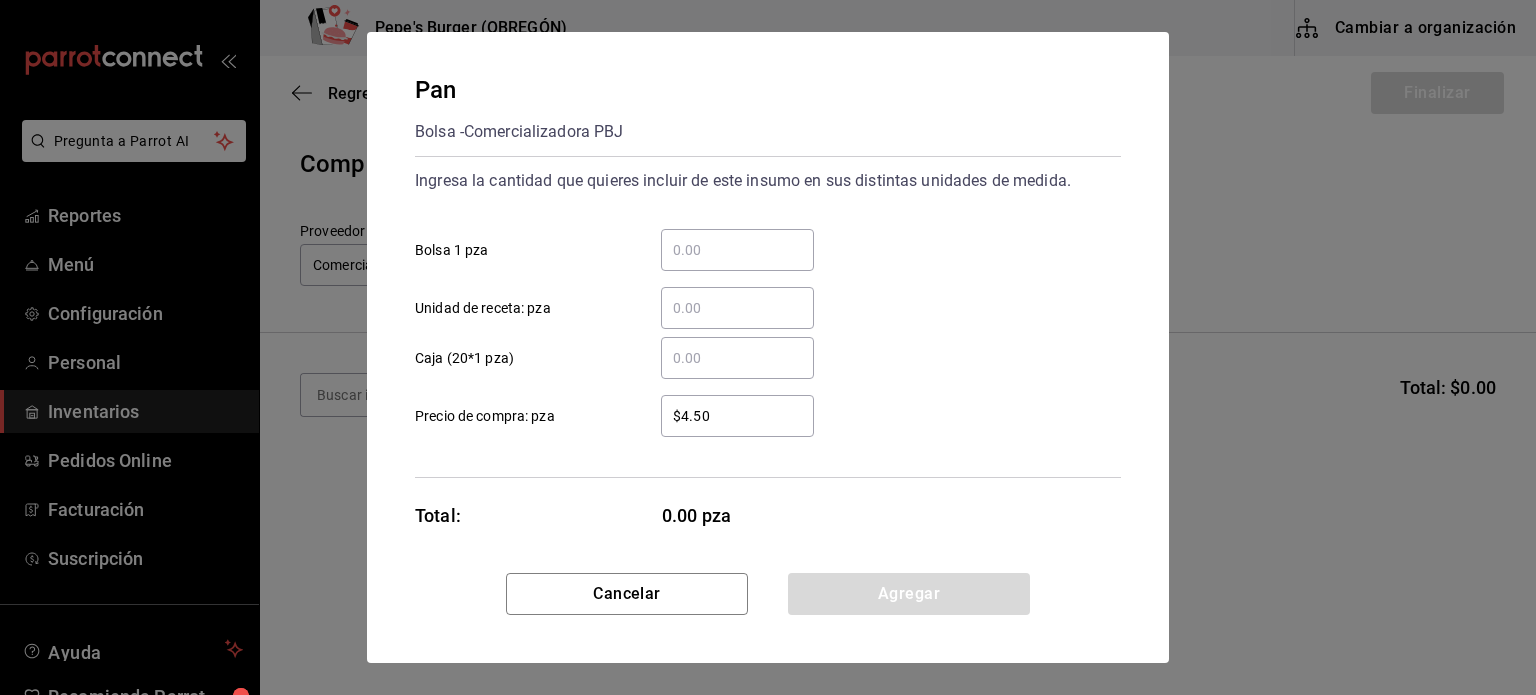 click on "​ Bolsa 1 pza" at bounding box center [737, 250] 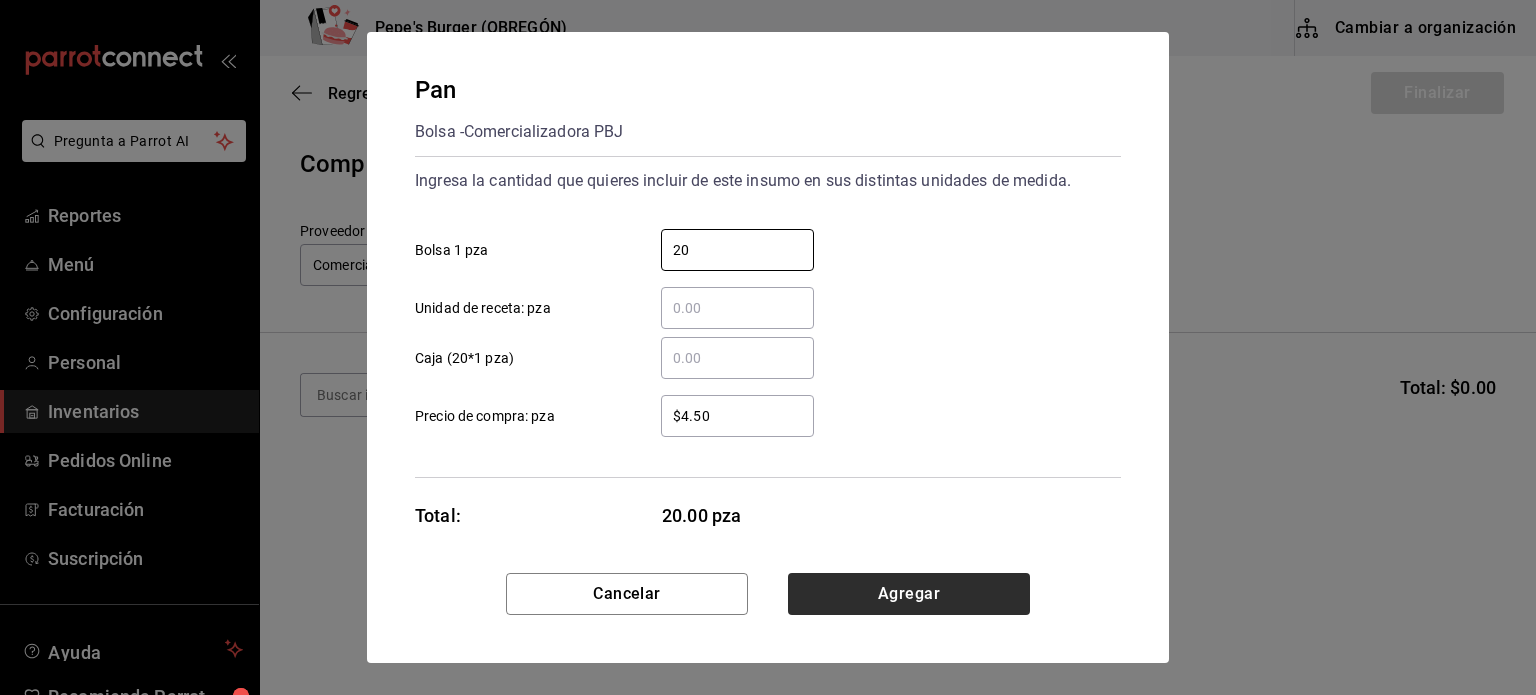 type on "20" 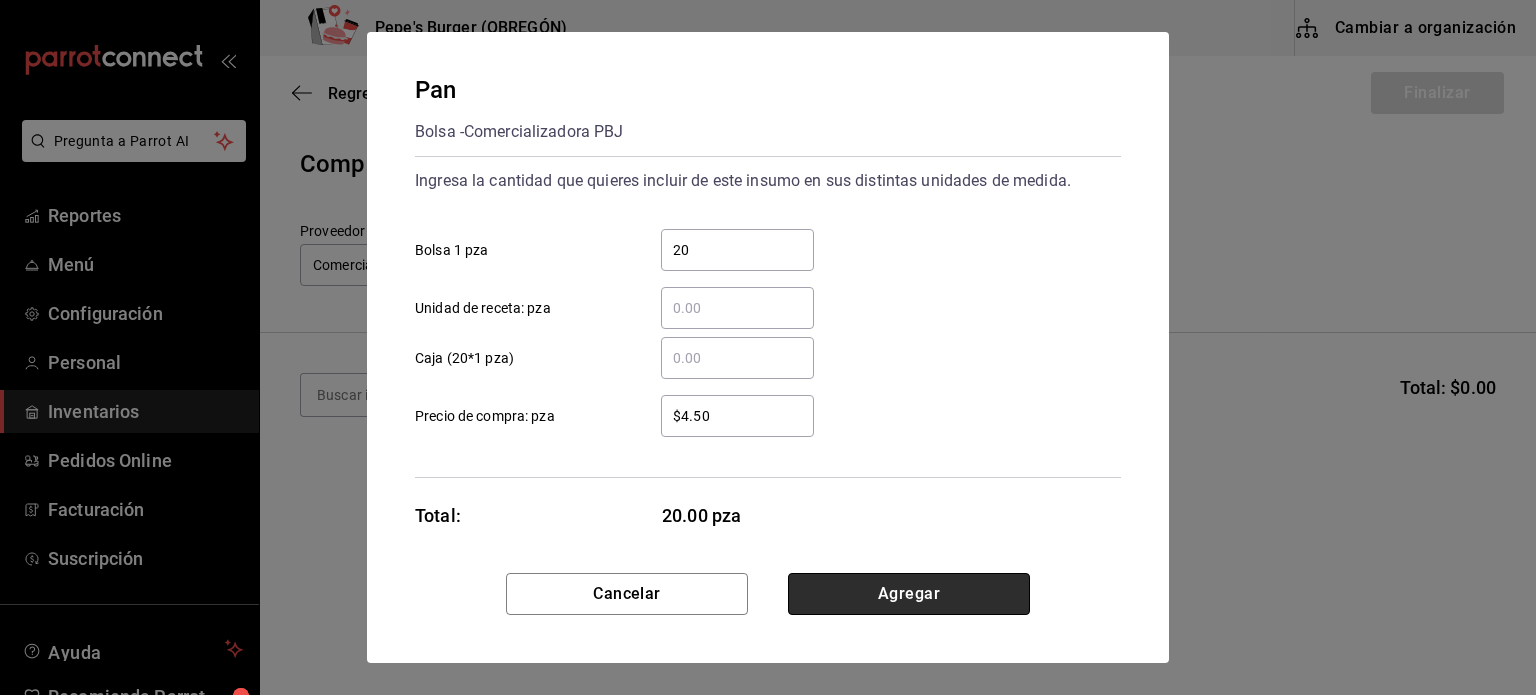 click on "Agregar" at bounding box center [909, 594] 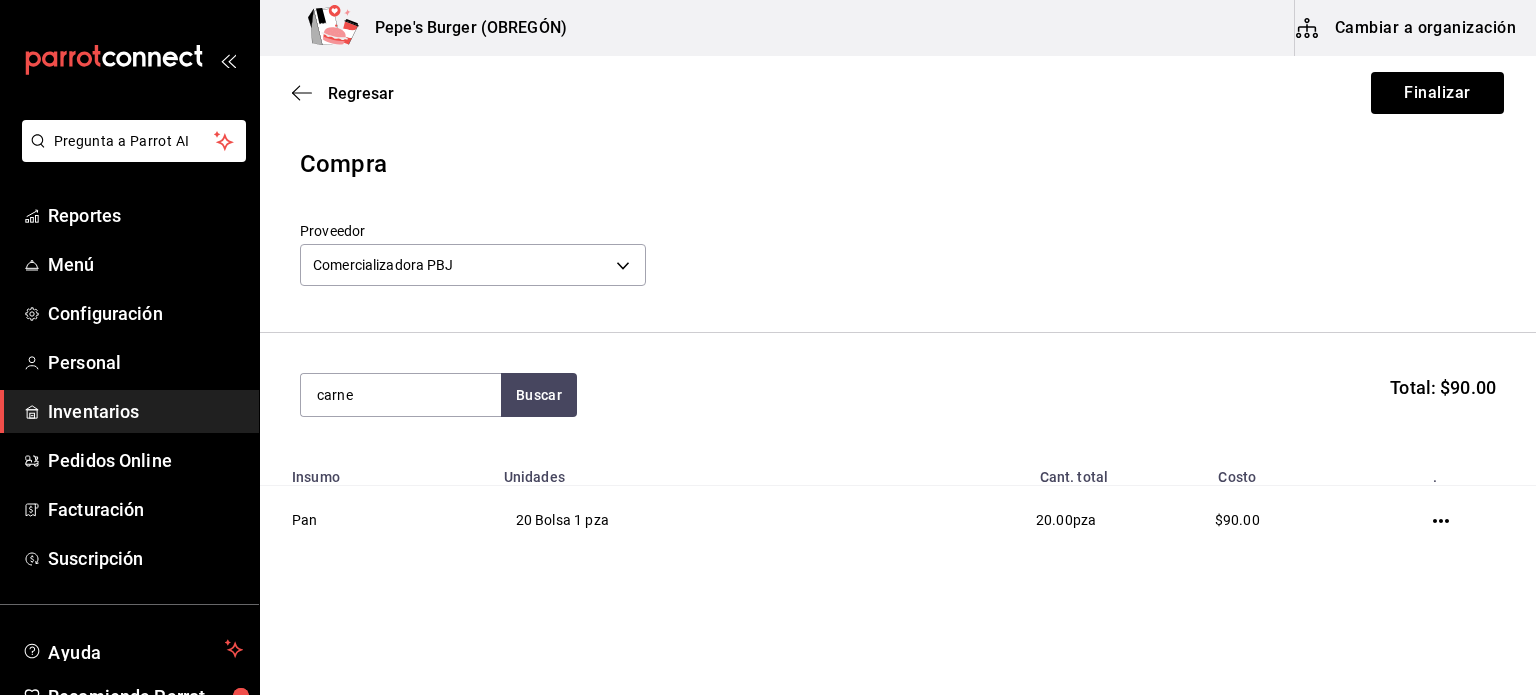 type on "carne" 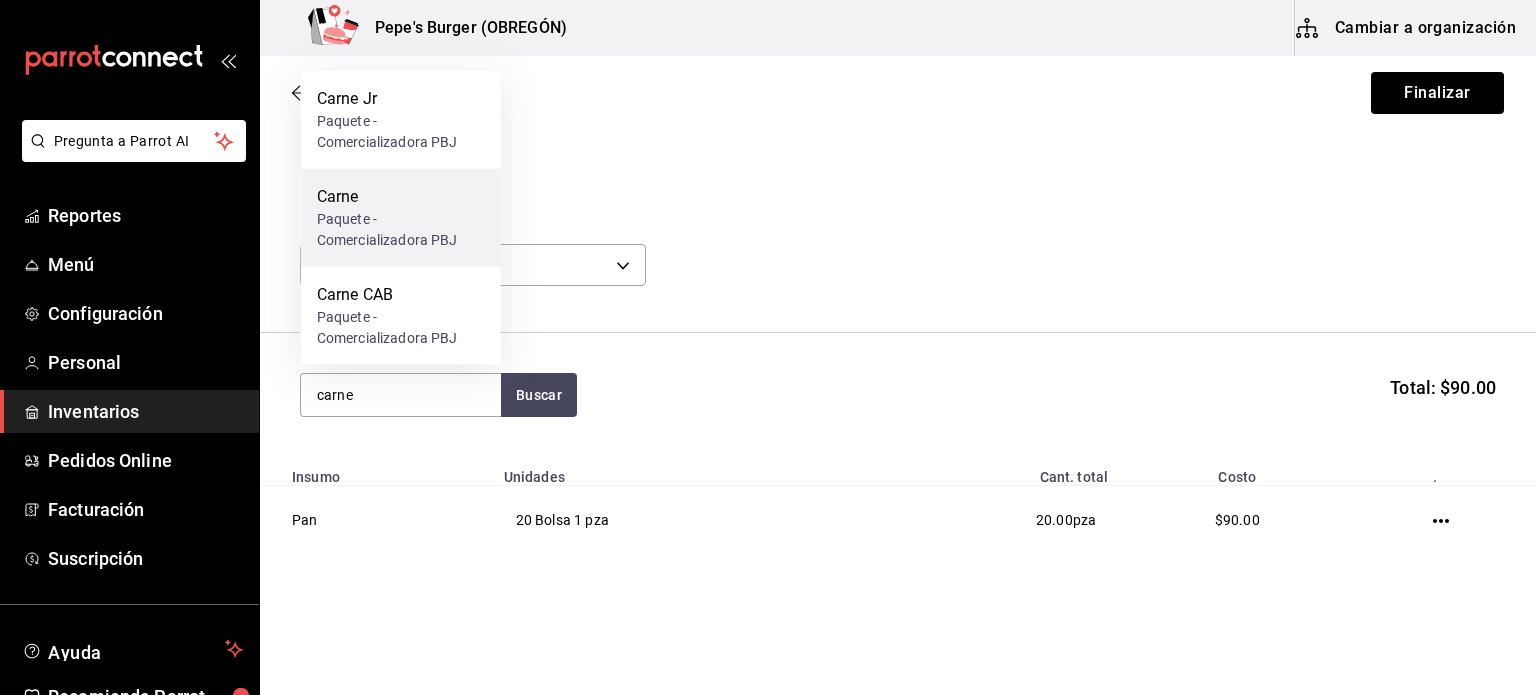 click on "Paquete - Comercializadora PBJ" at bounding box center [401, 230] 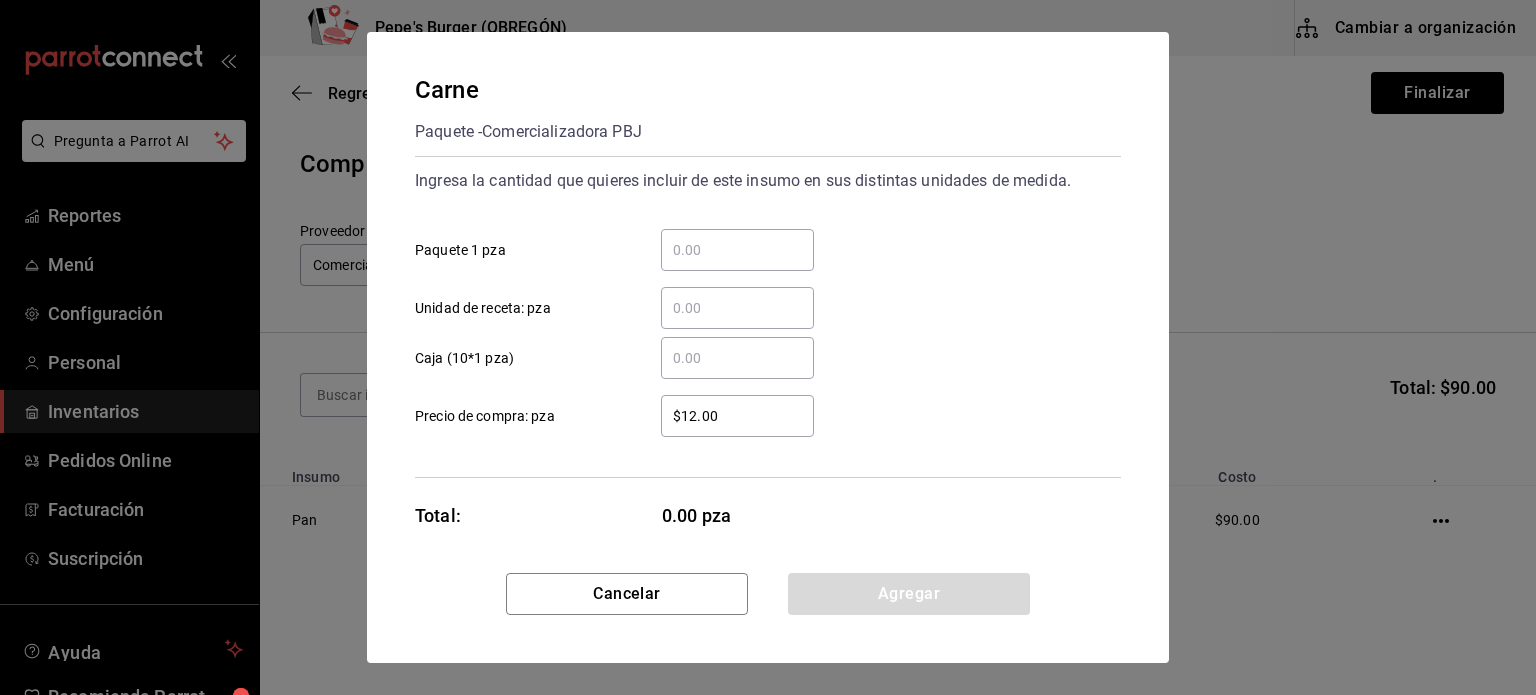 click on "​ Paquete 1 pza" at bounding box center (737, 250) 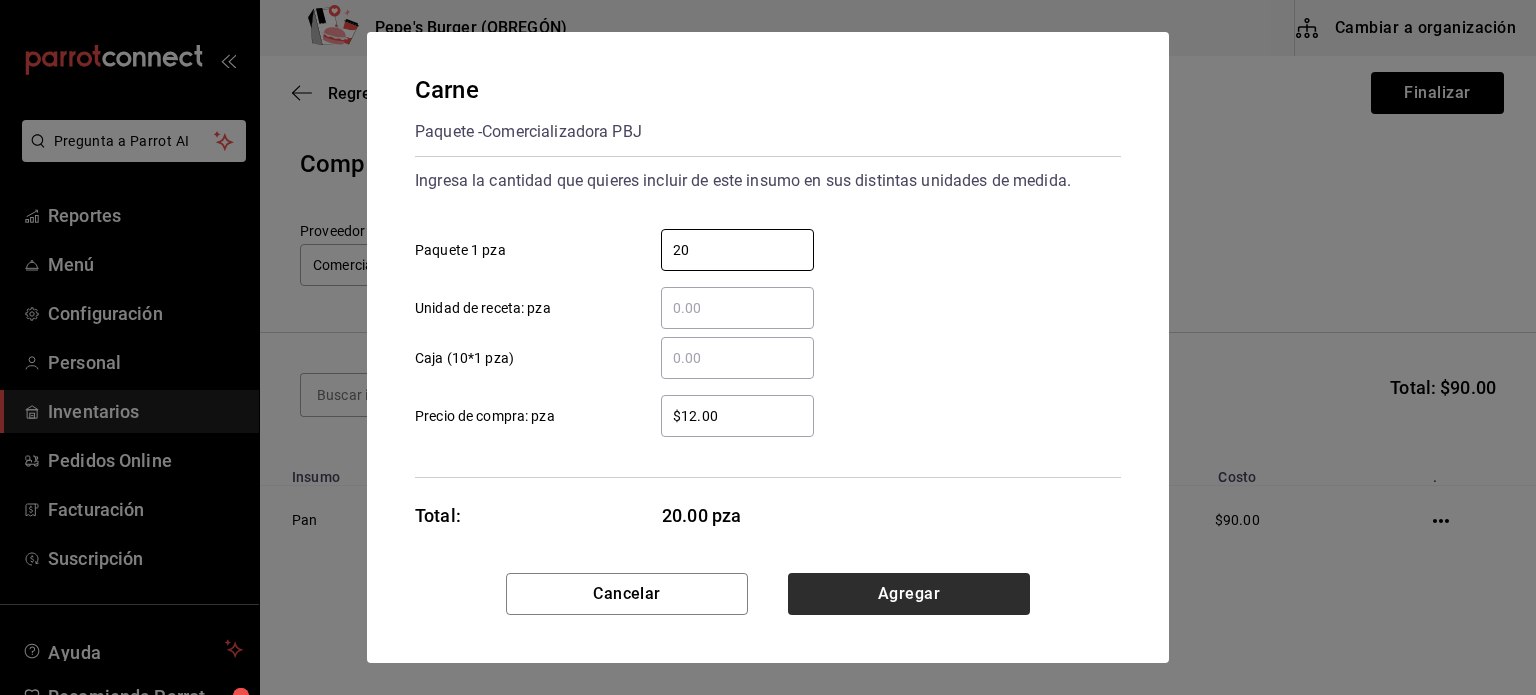 type on "20" 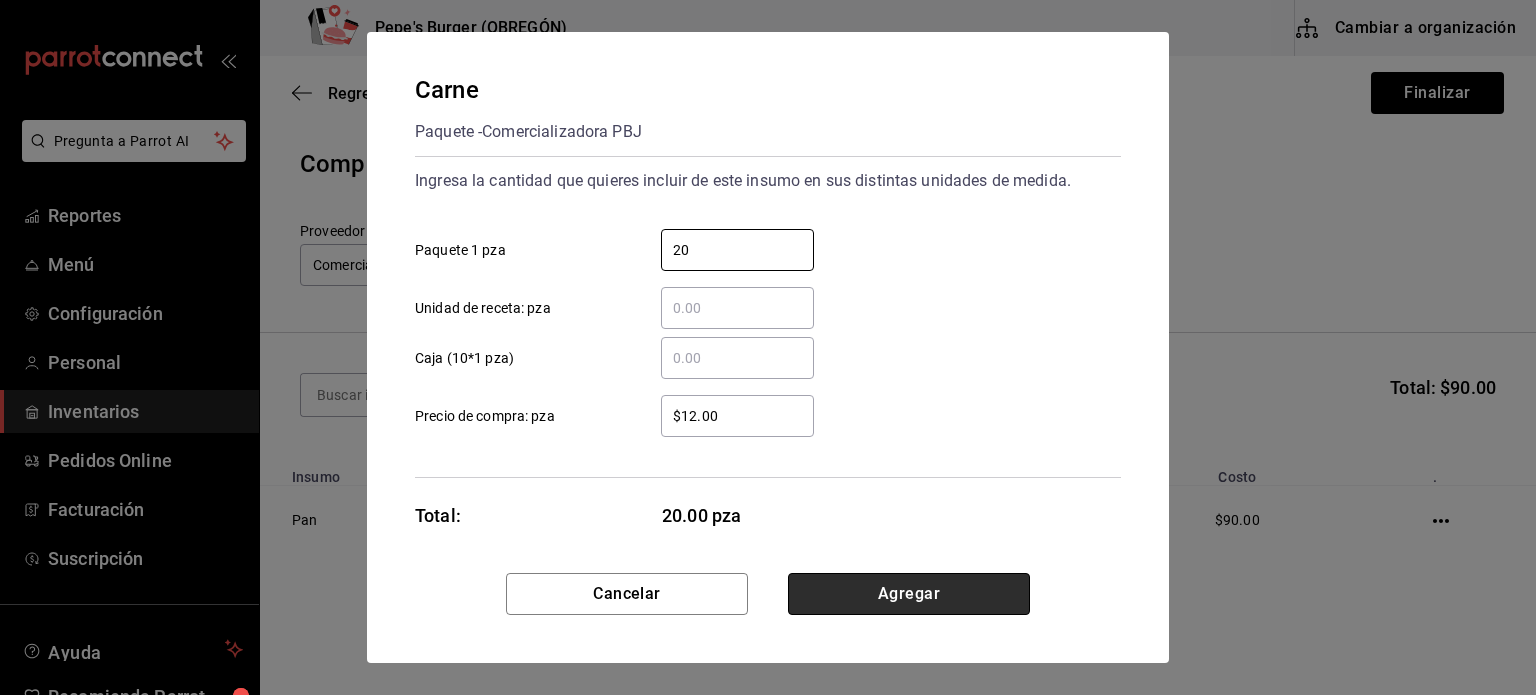 click on "Agregar" at bounding box center (909, 594) 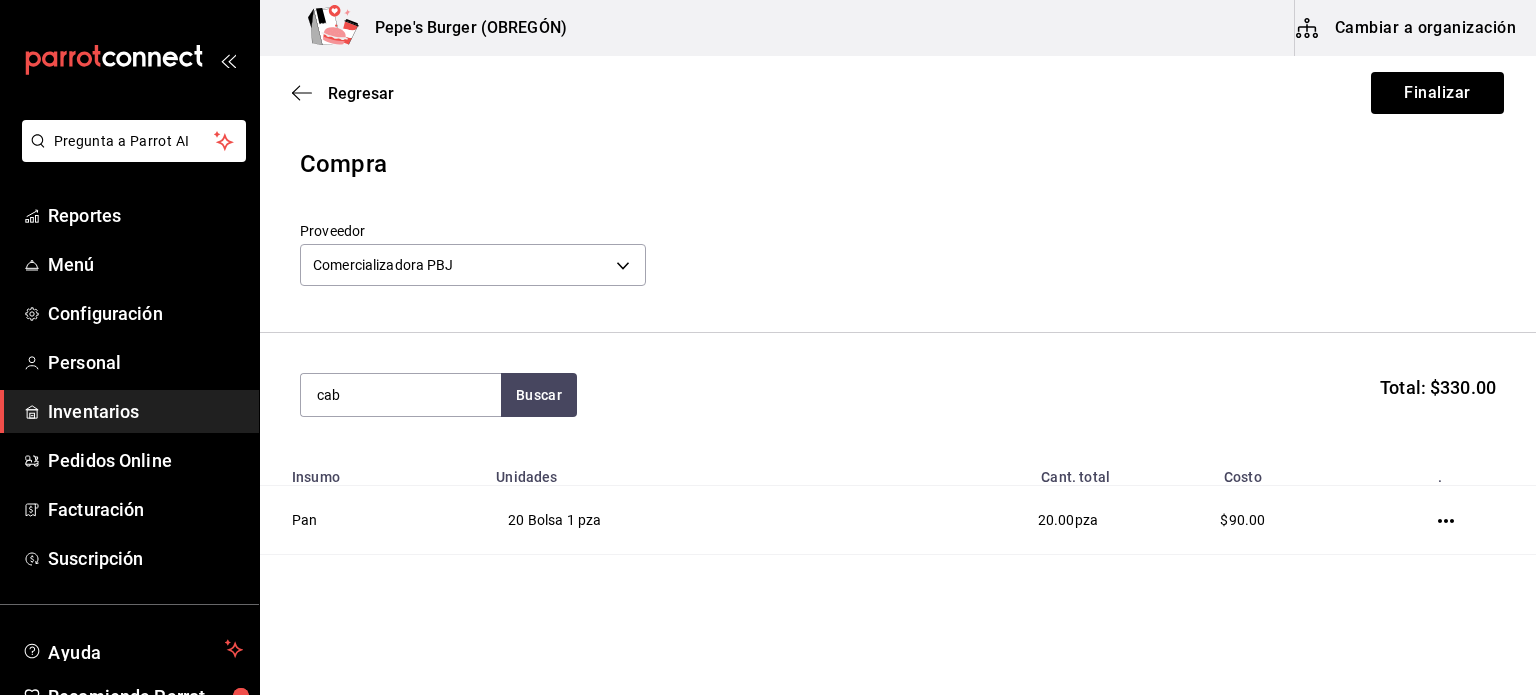 type on "cab" 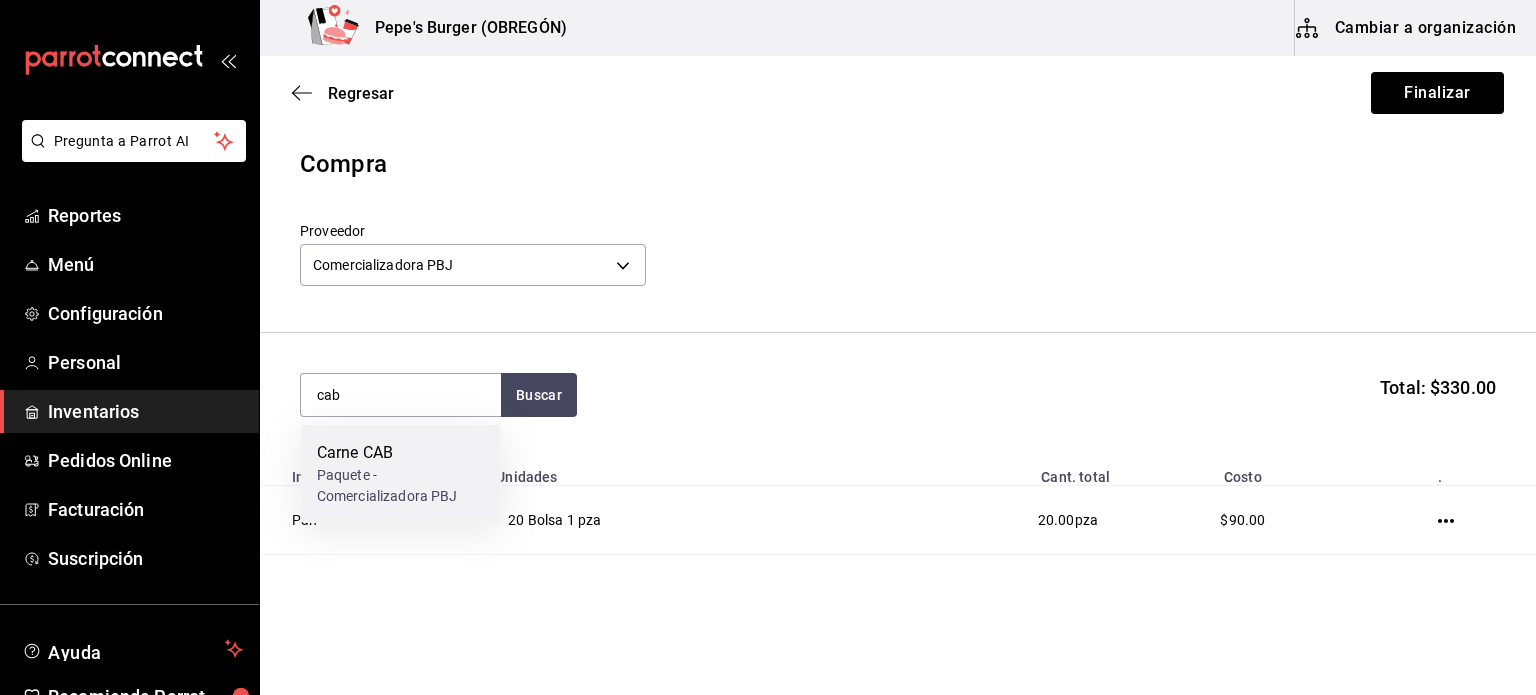 click on "Paquete - Comercializadora PBJ" at bounding box center [401, 486] 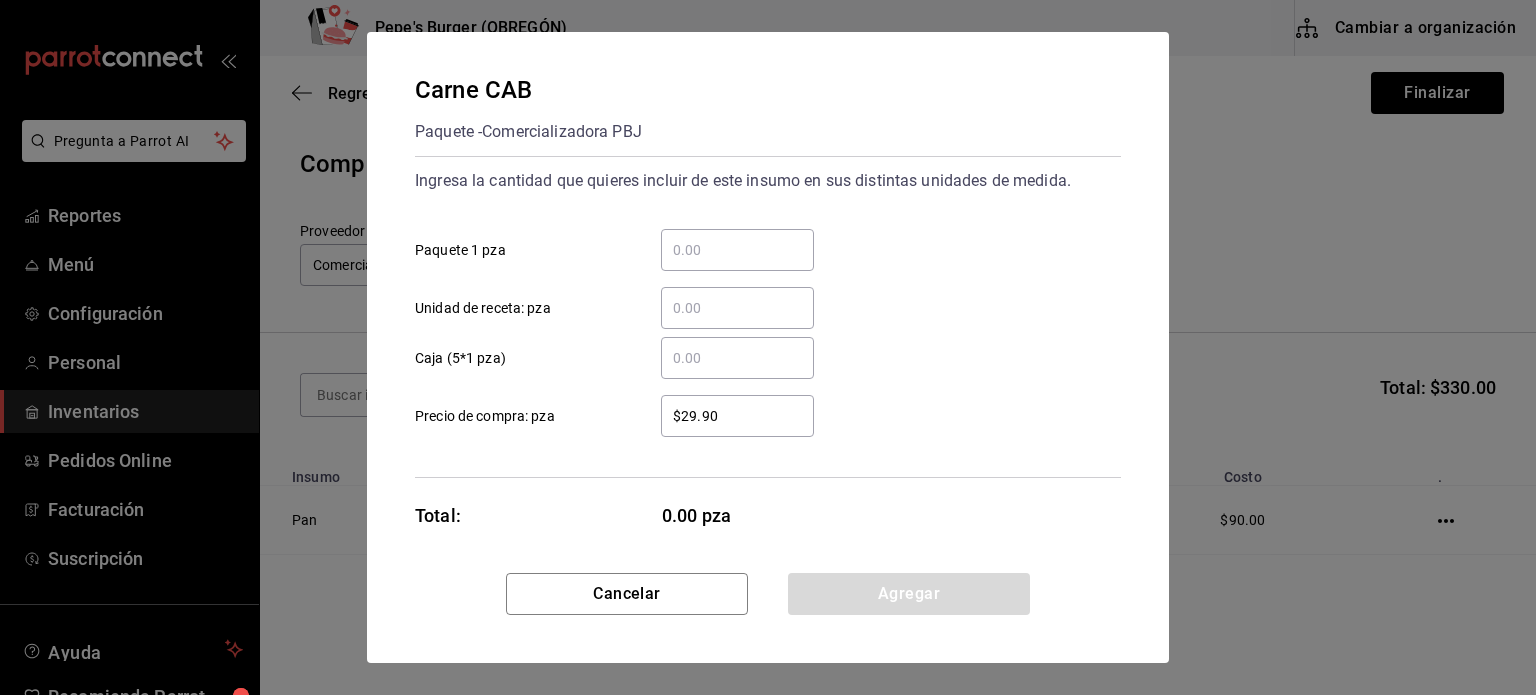 click on "​ Unidad de receta: pza" at bounding box center [760, 300] 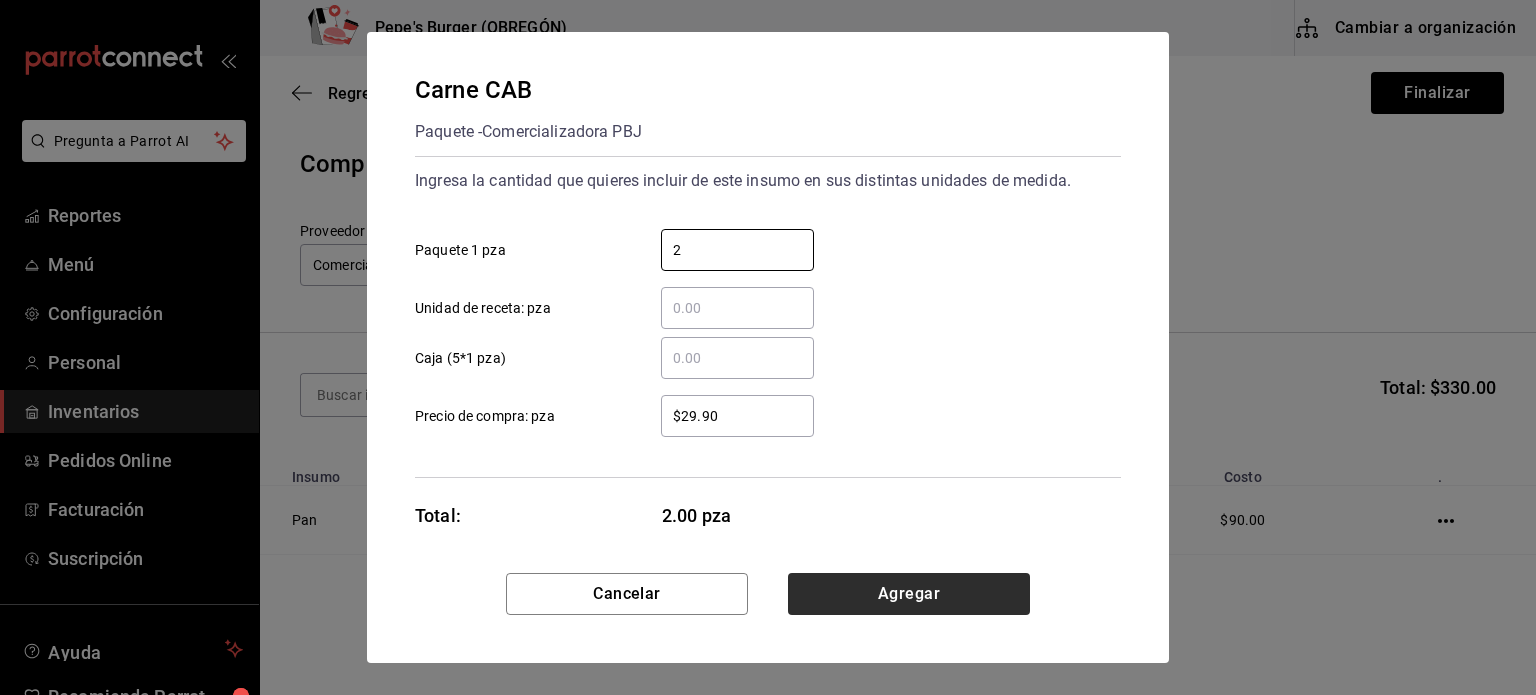 type on "2" 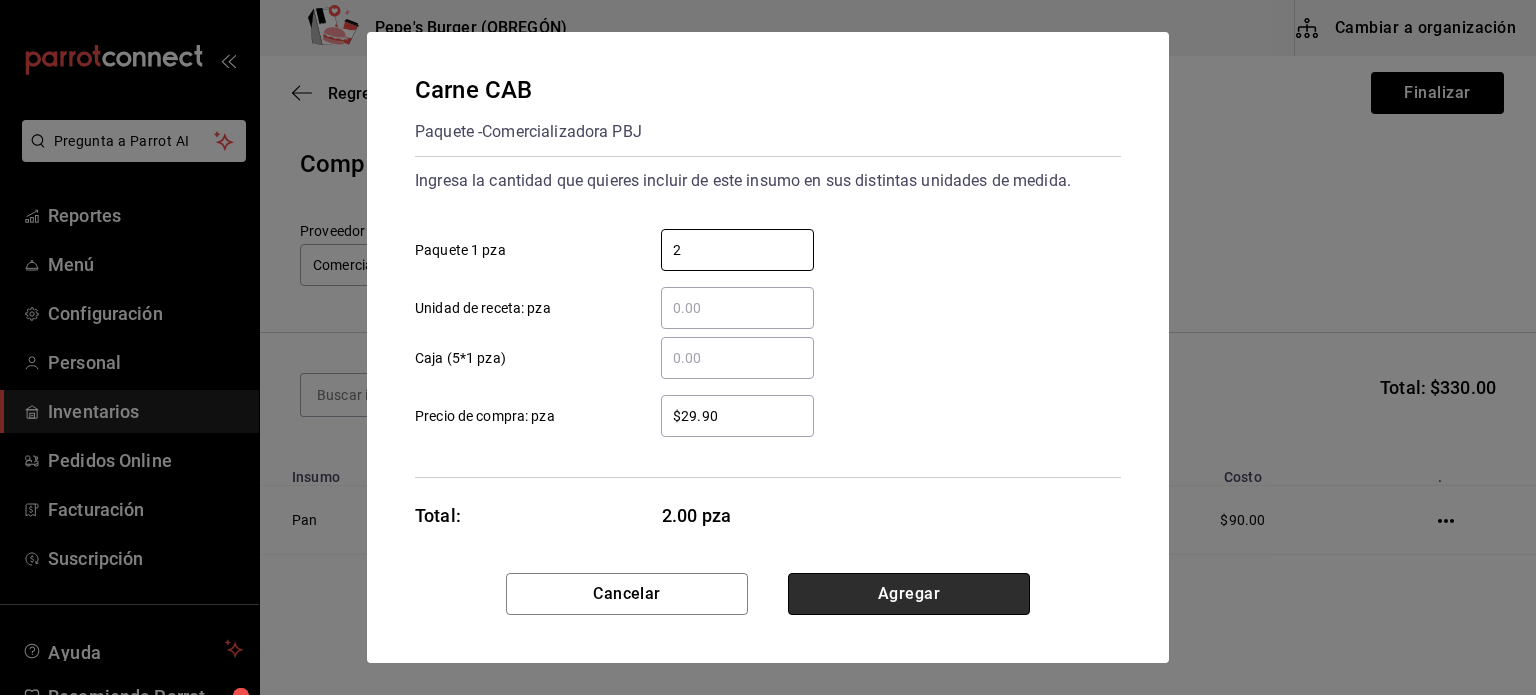 click on "Agregar" at bounding box center [909, 594] 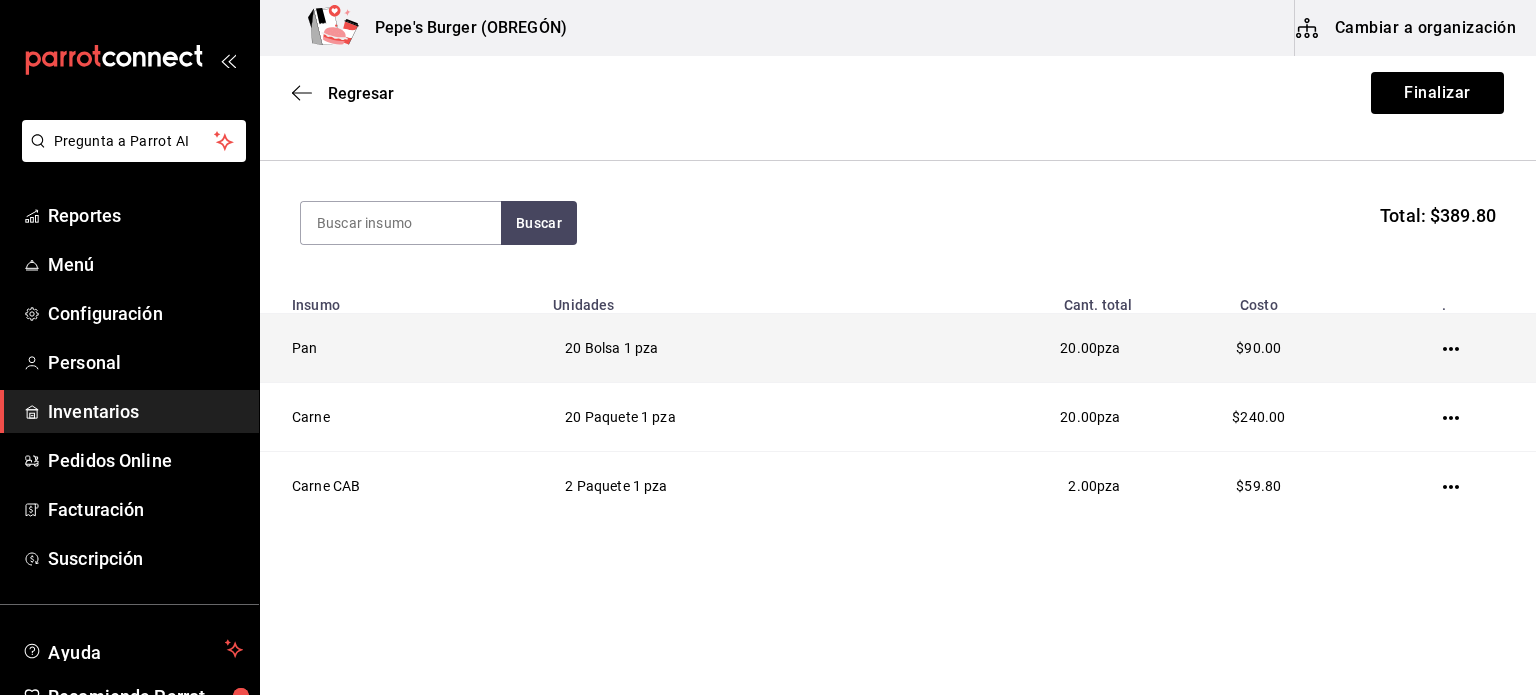 scroll, scrollTop: 173, scrollLeft: 0, axis: vertical 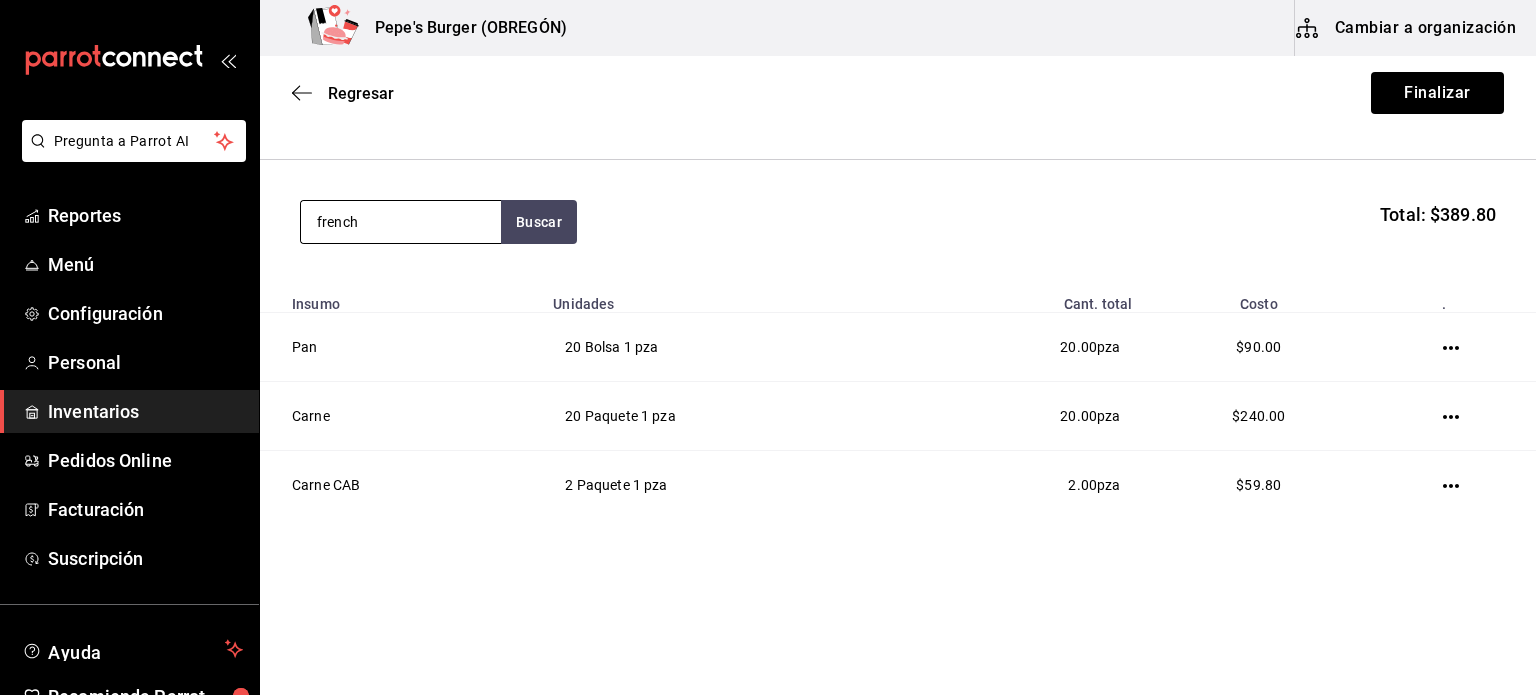 type on "french" 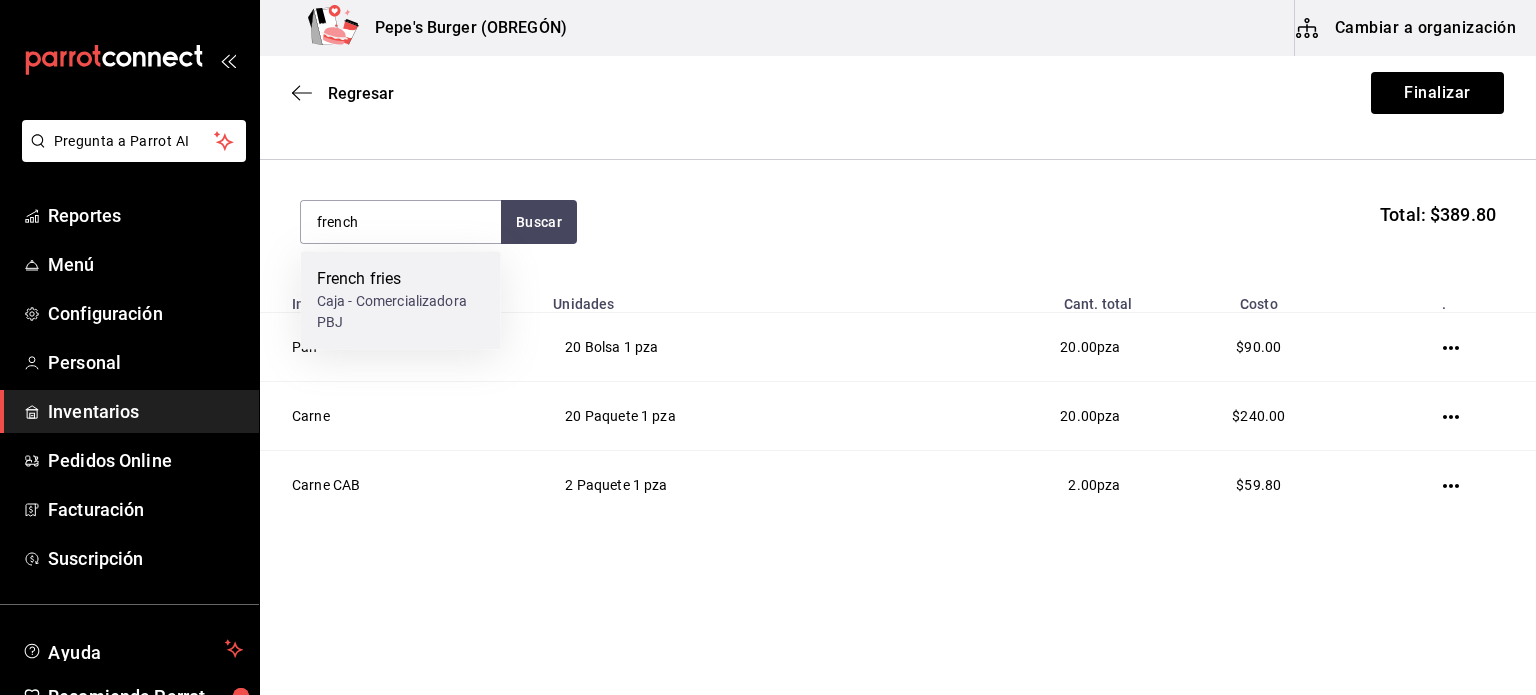 click on "Caja - Comercializadora PBJ" at bounding box center [401, 312] 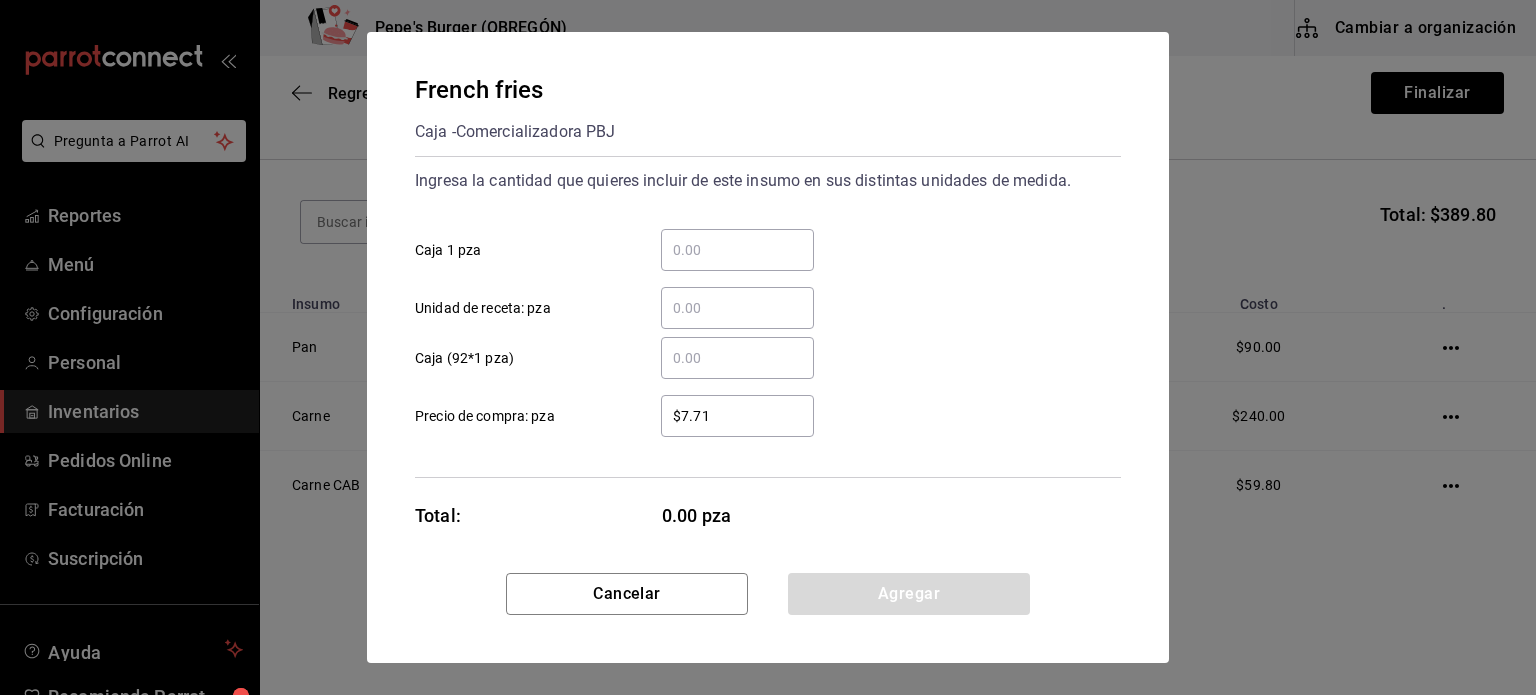 click on "​ Caja 1 pza" at bounding box center [737, 250] 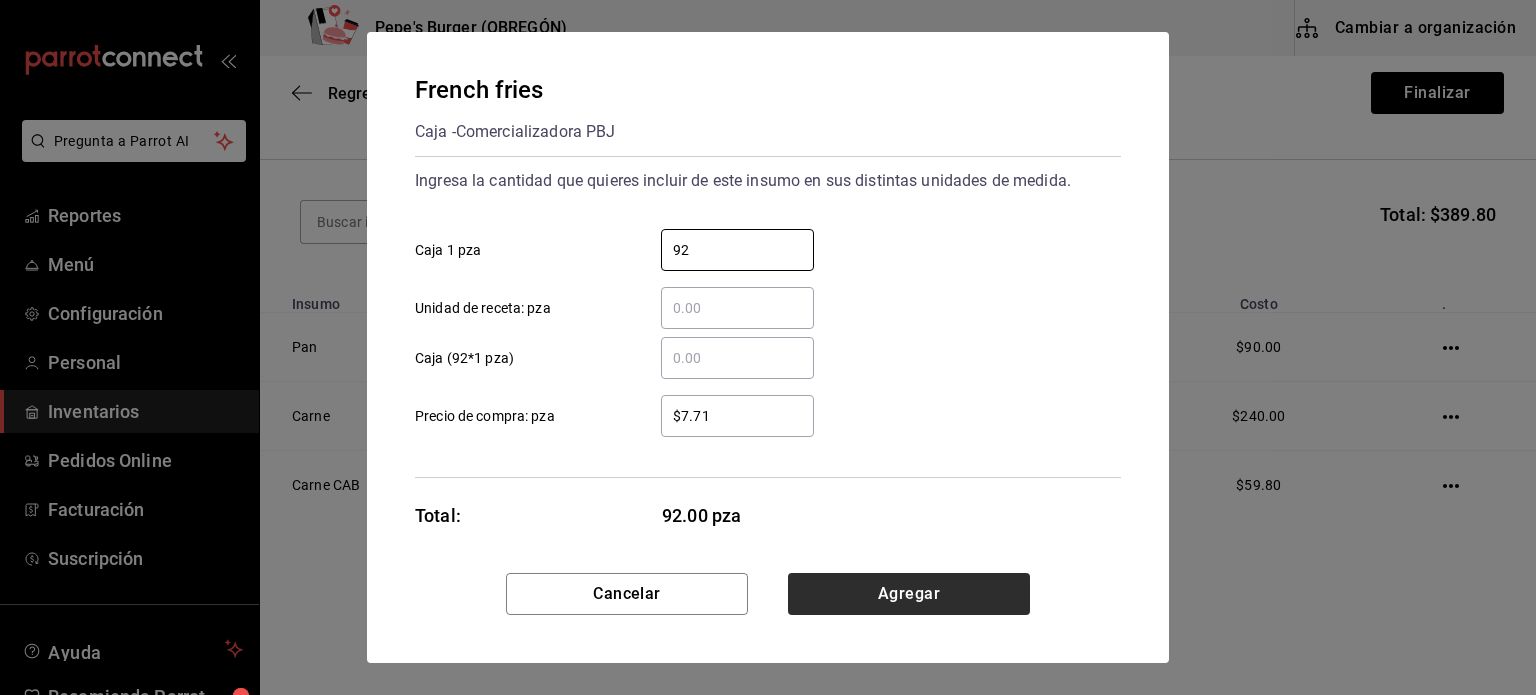 type on "92" 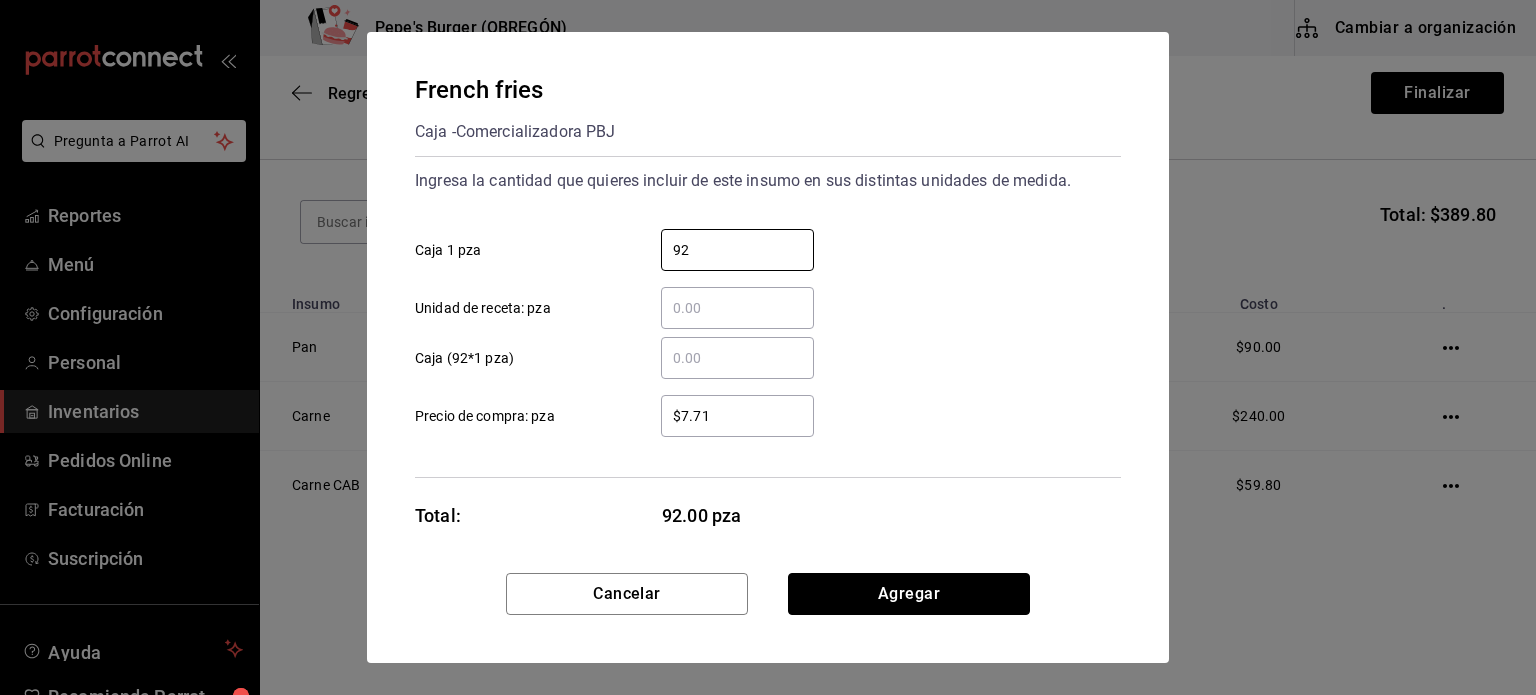 click on "Agregar" at bounding box center [909, 594] 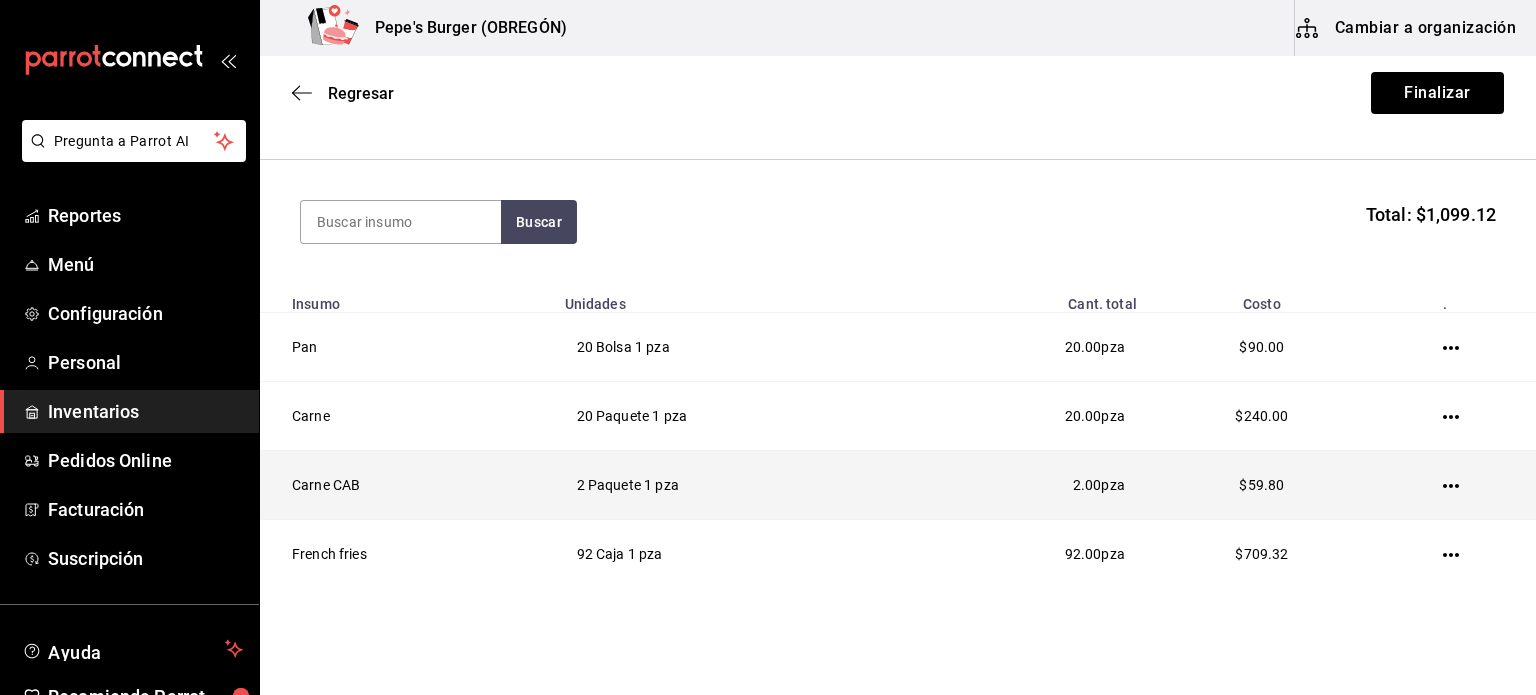 scroll, scrollTop: 242, scrollLeft: 0, axis: vertical 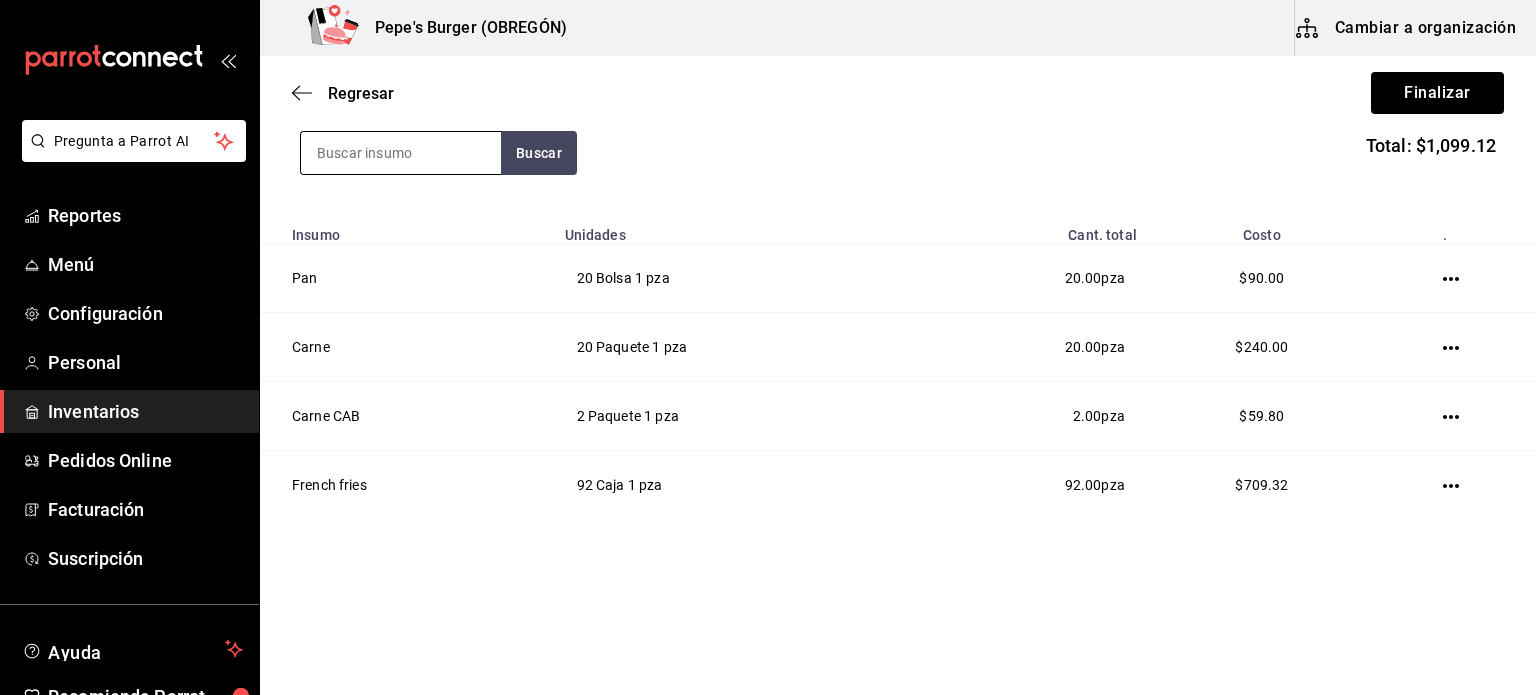 click at bounding box center [401, 153] 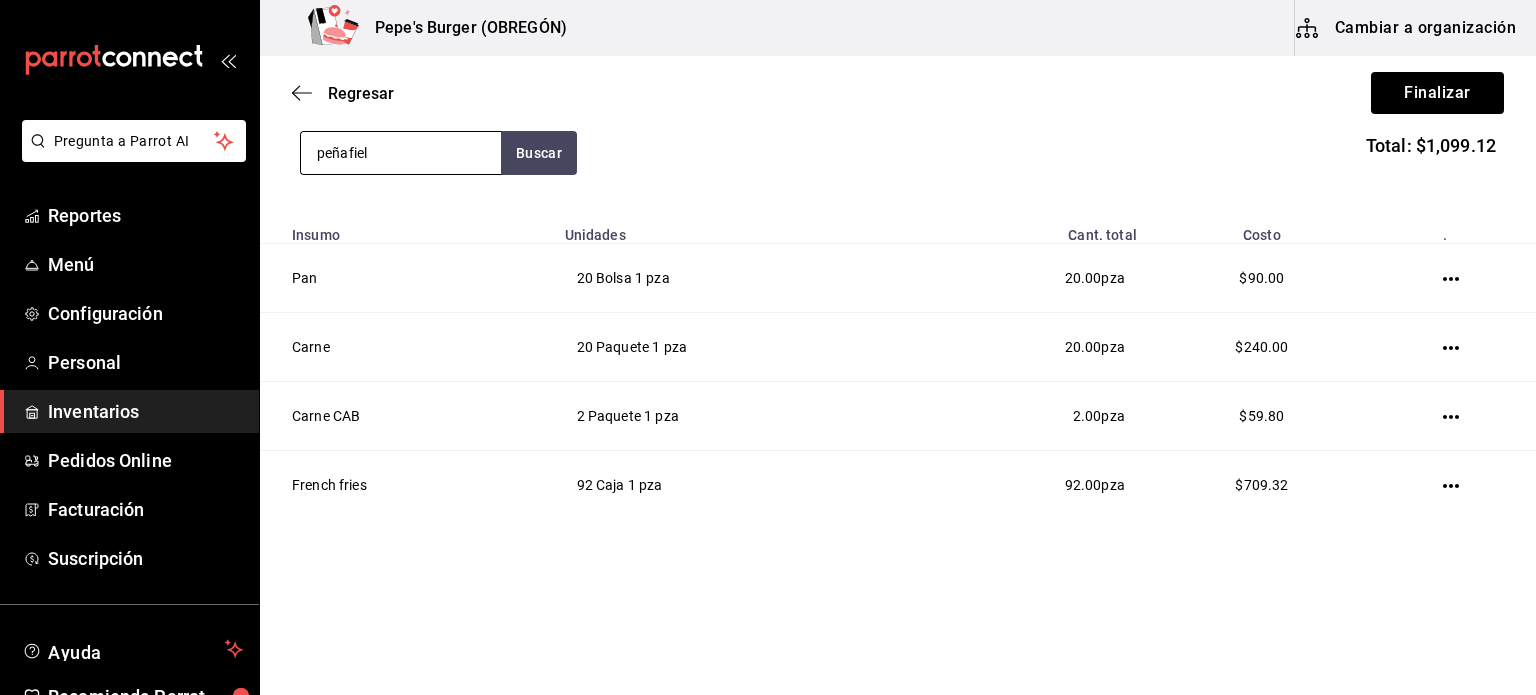 type on "peñafiel" 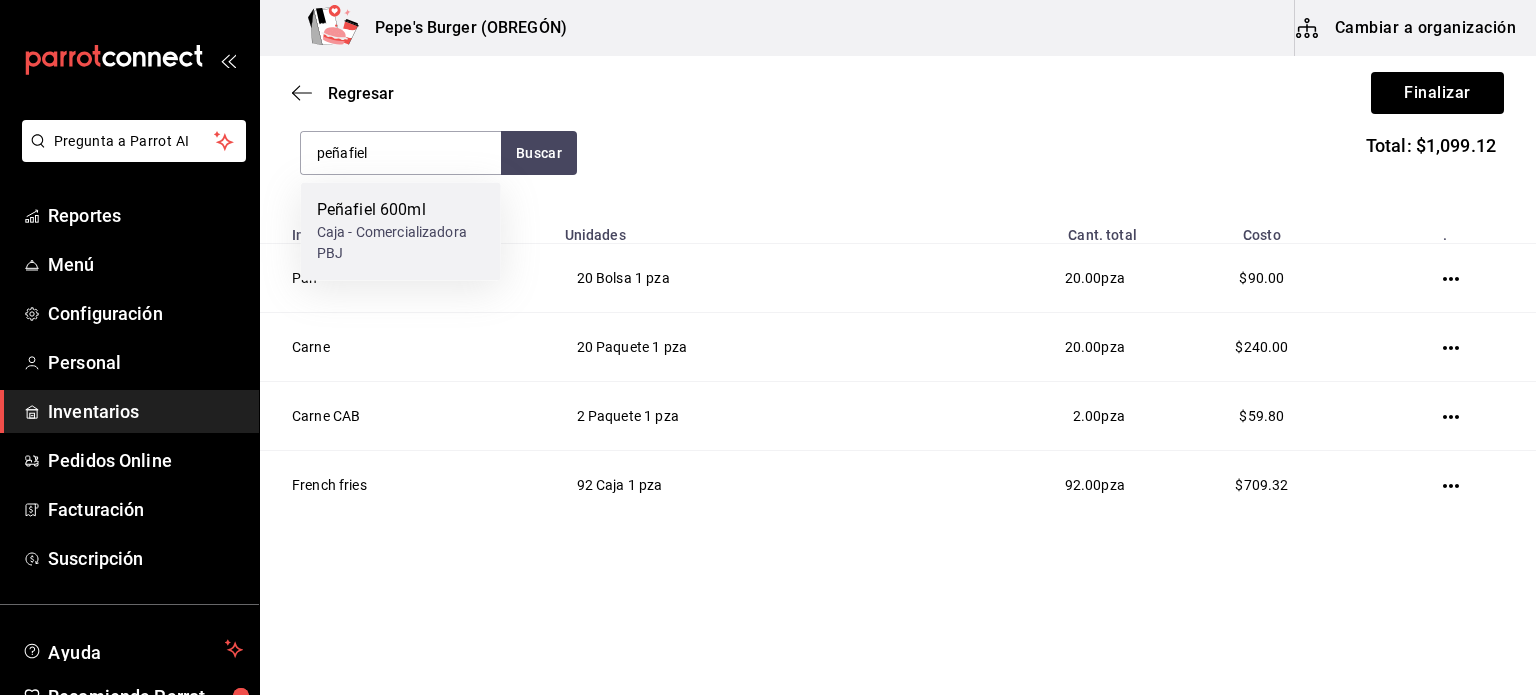 click on "Caja - Comercializadora PBJ" at bounding box center (401, 243) 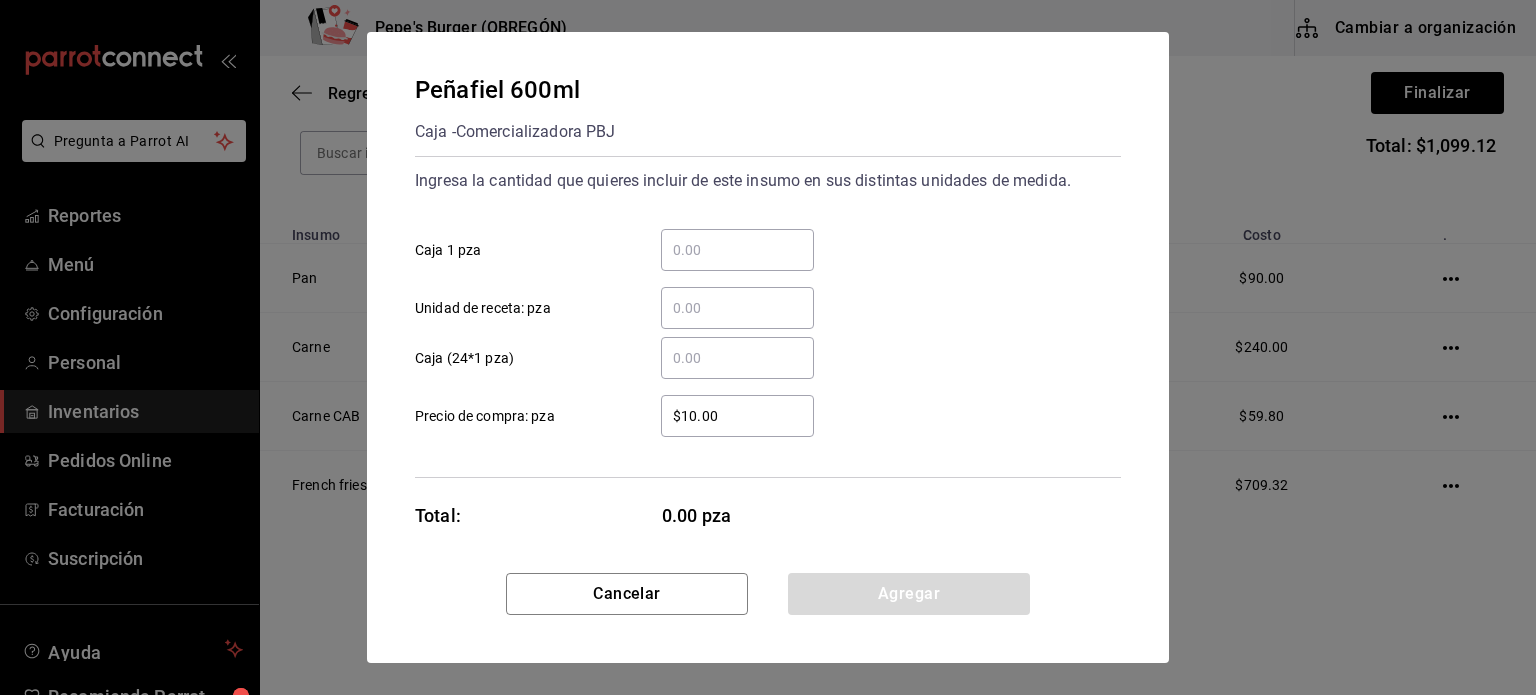click on "​ Caja 1 pza" at bounding box center (737, 250) 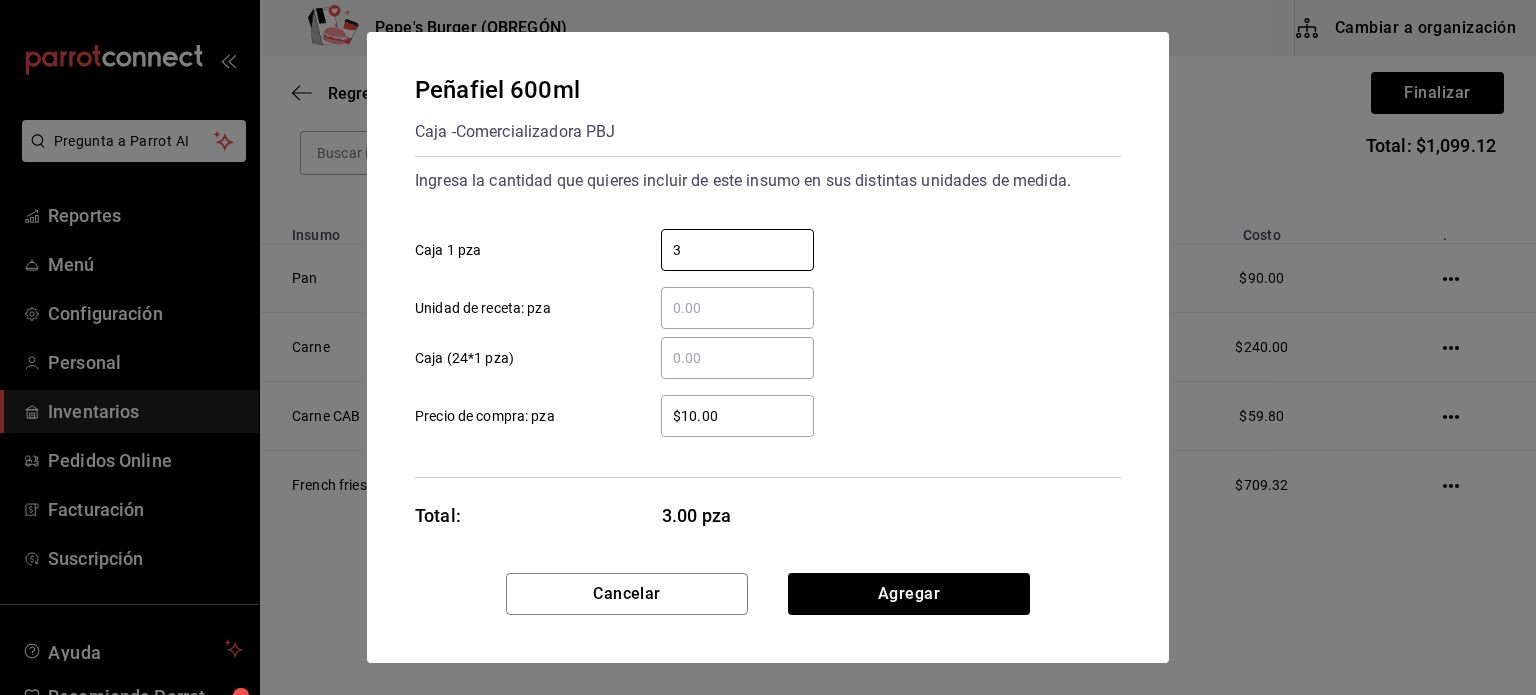 type on "3" 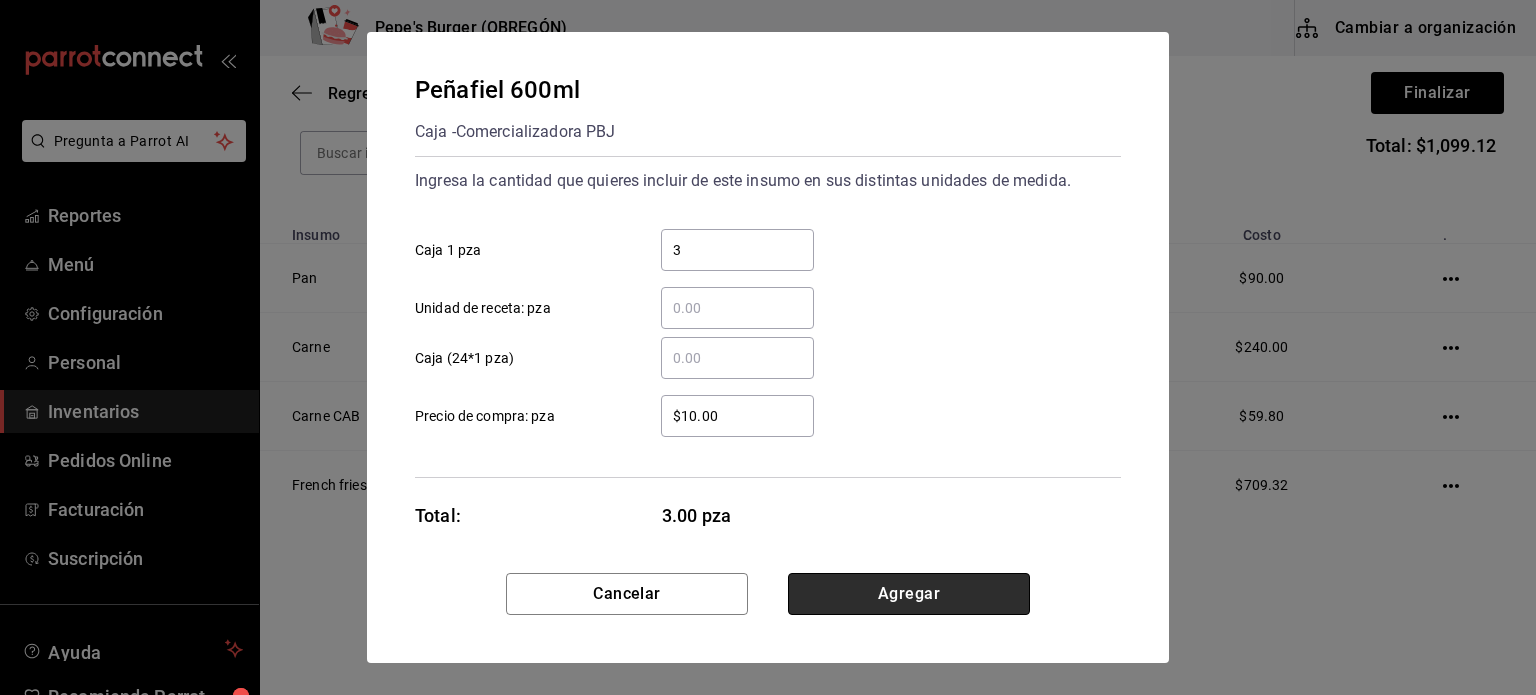 click on "Agregar" at bounding box center (909, 594) 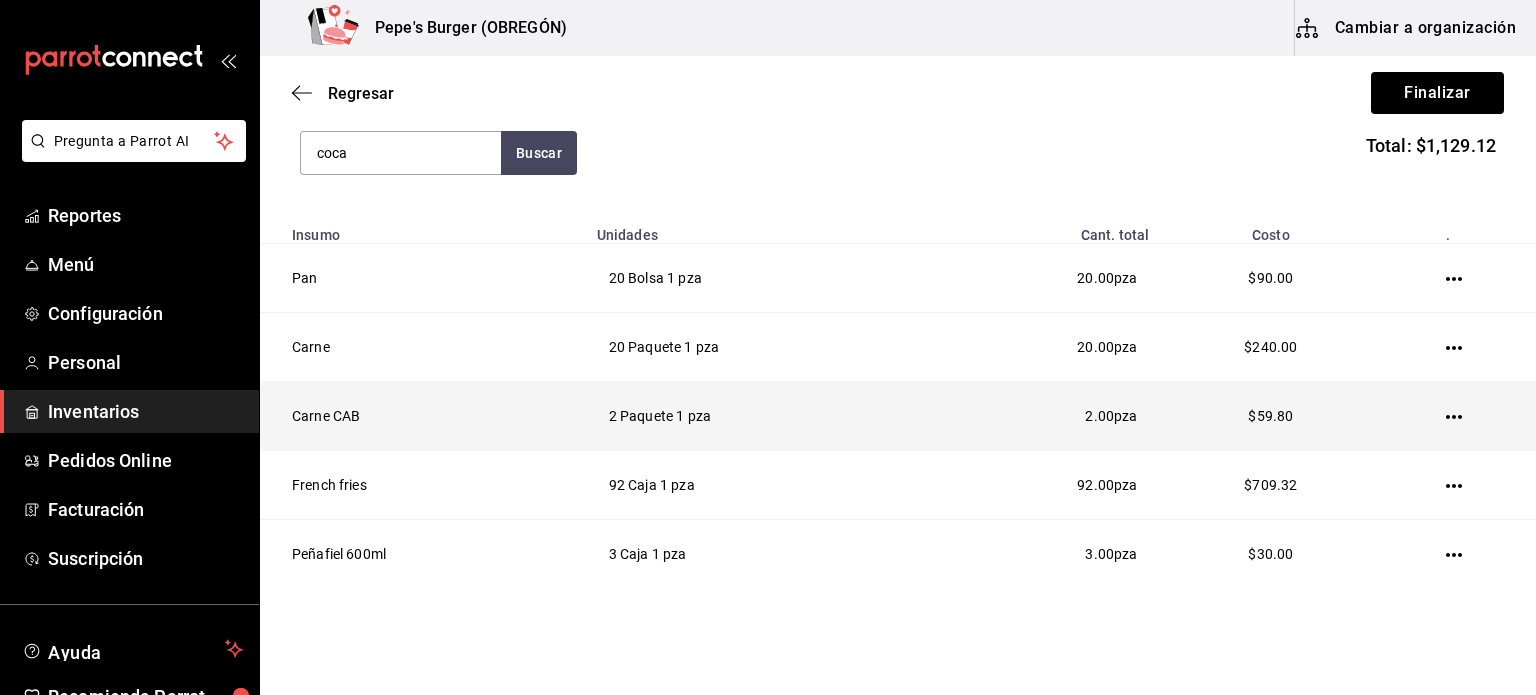 type on "coca" 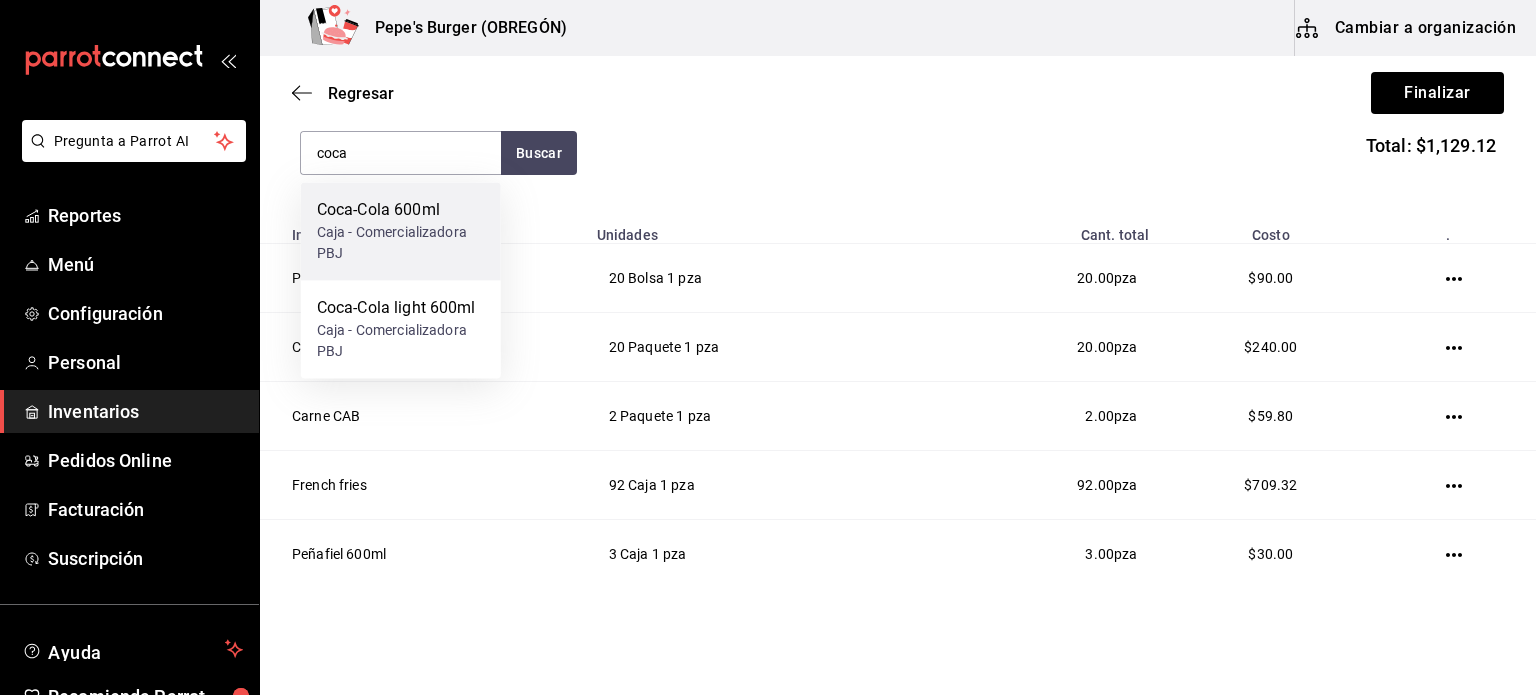 click on "Caja - Comercializadora PBJ" at bounding box center (401, 243) 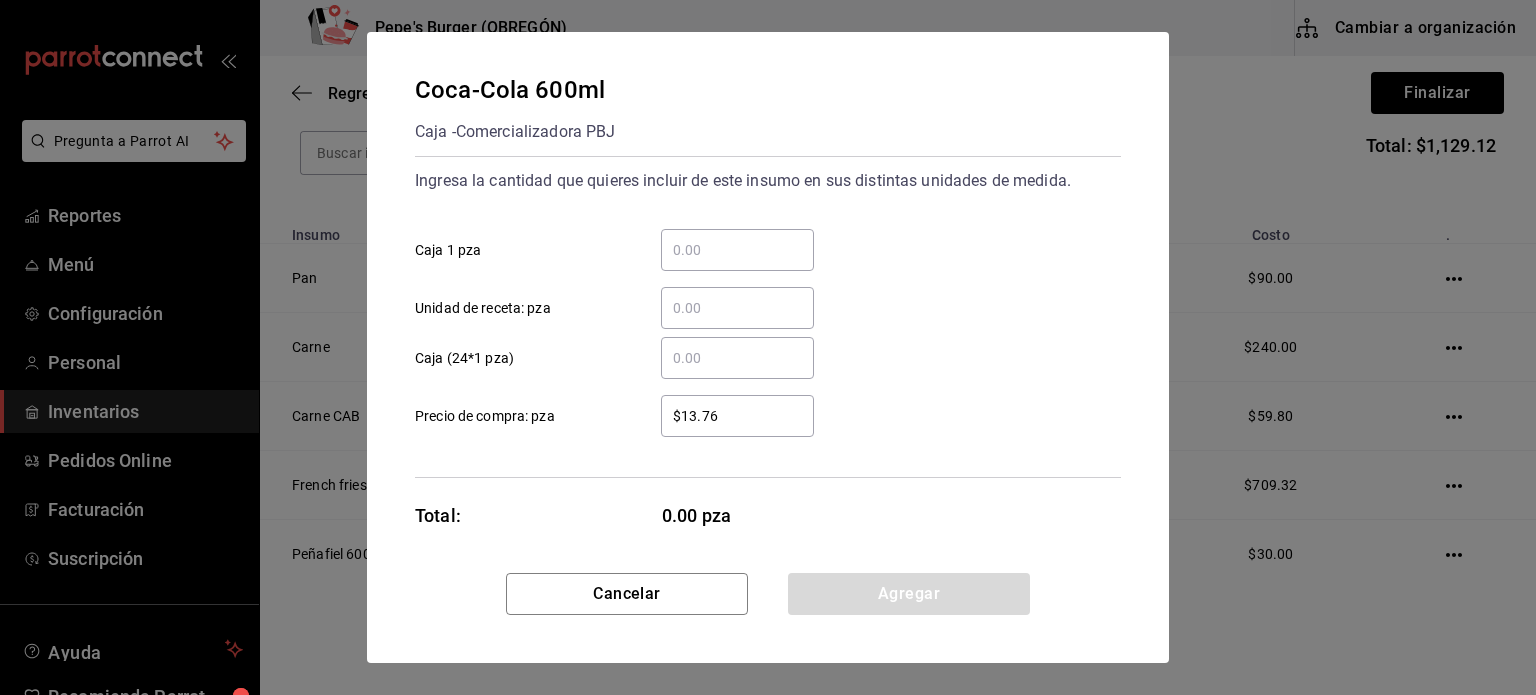 click on "​" at bounding box center (737, 250) 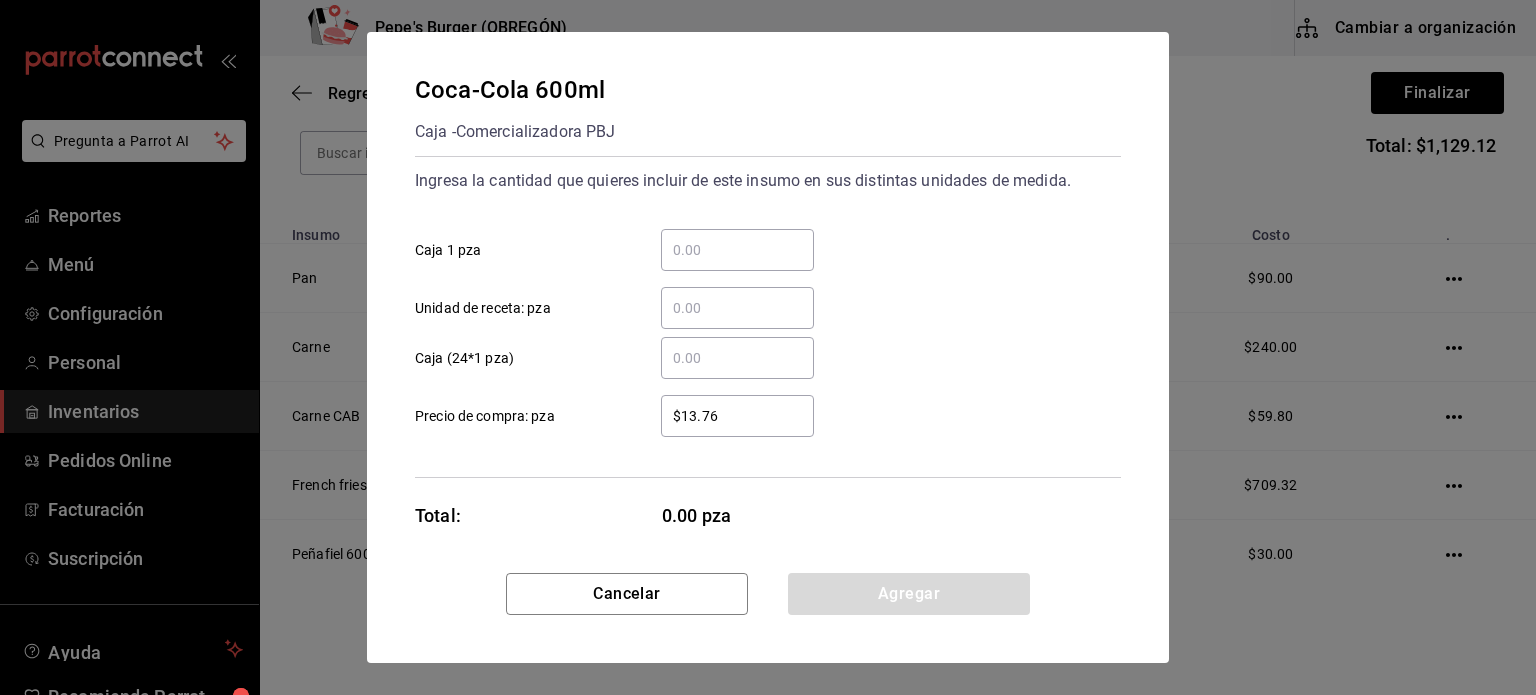 click on "​ Caja 1 pza" at bounding box center (737, 250) 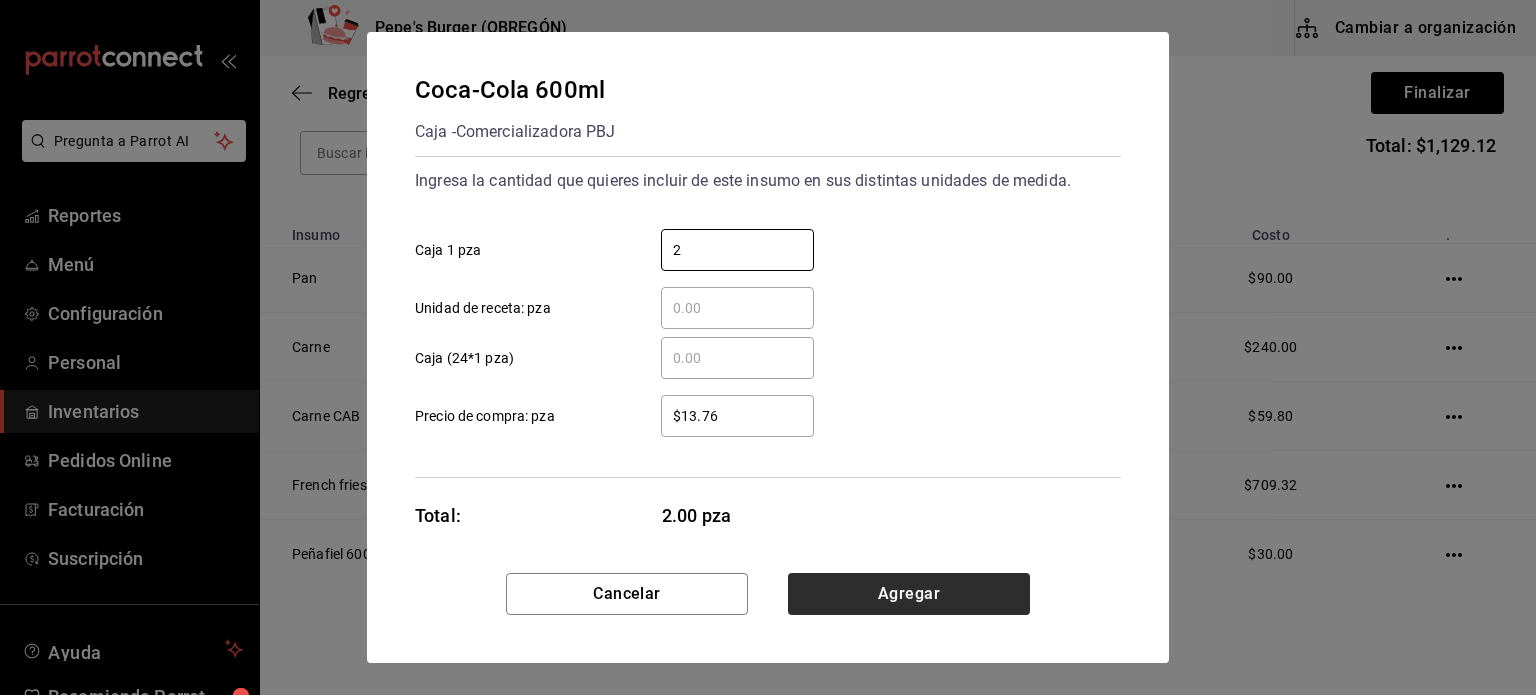 type on "2" 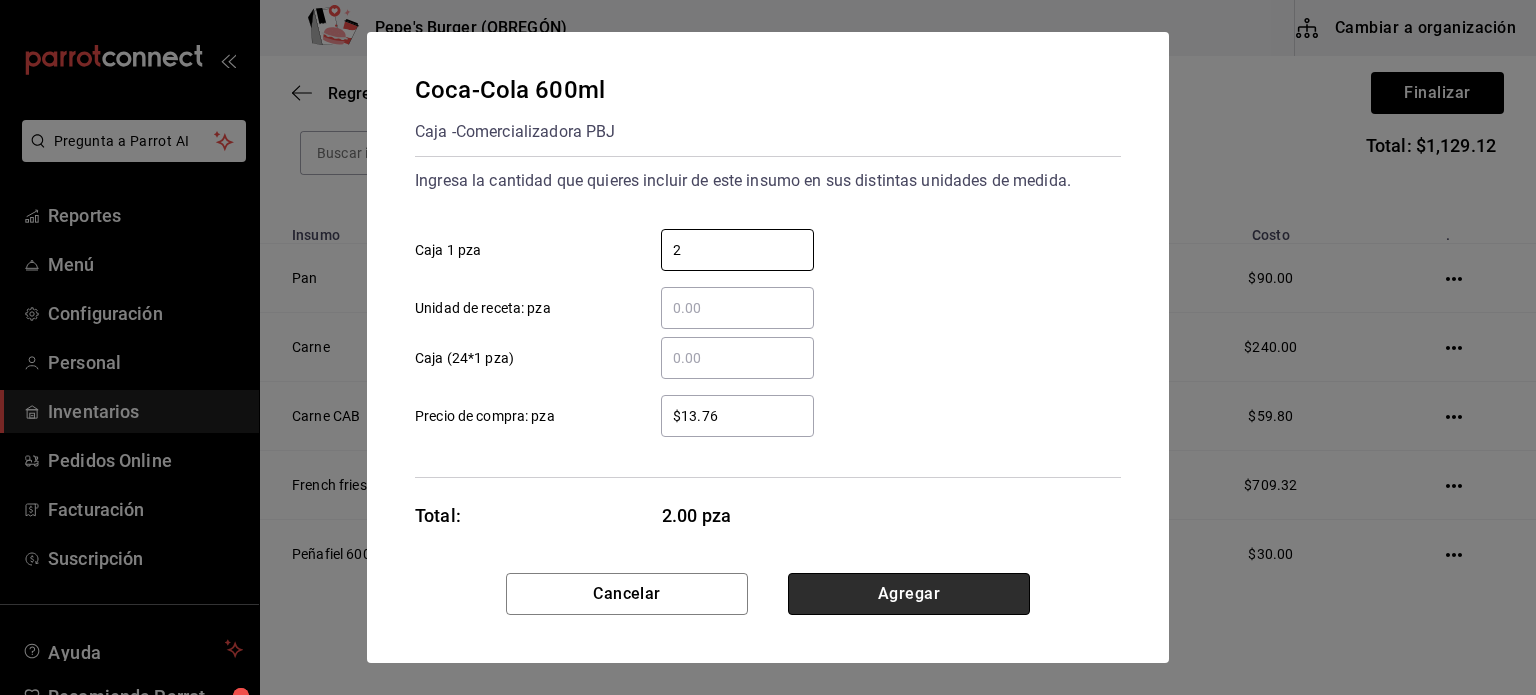 click on "Agregar" at bounding box center (909, 594) 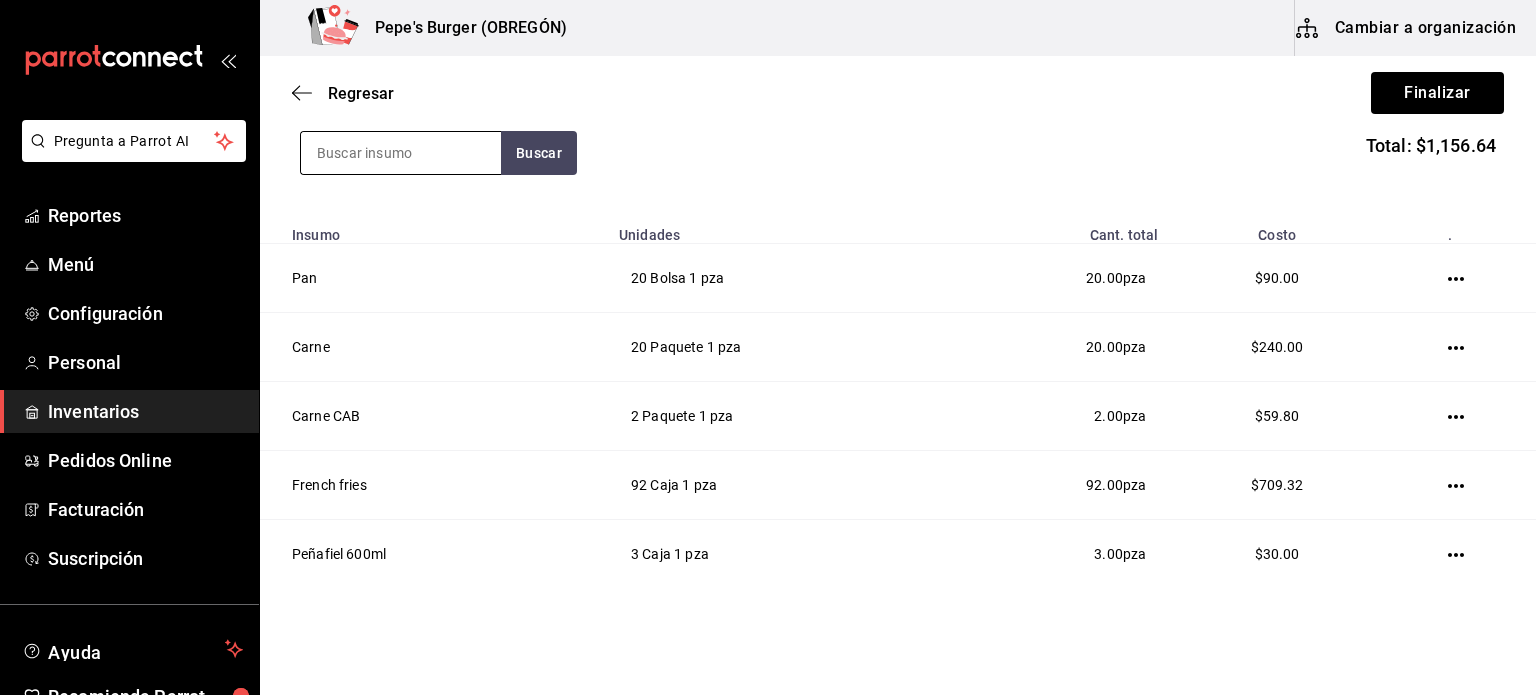 click at bounding box center (401, 153) 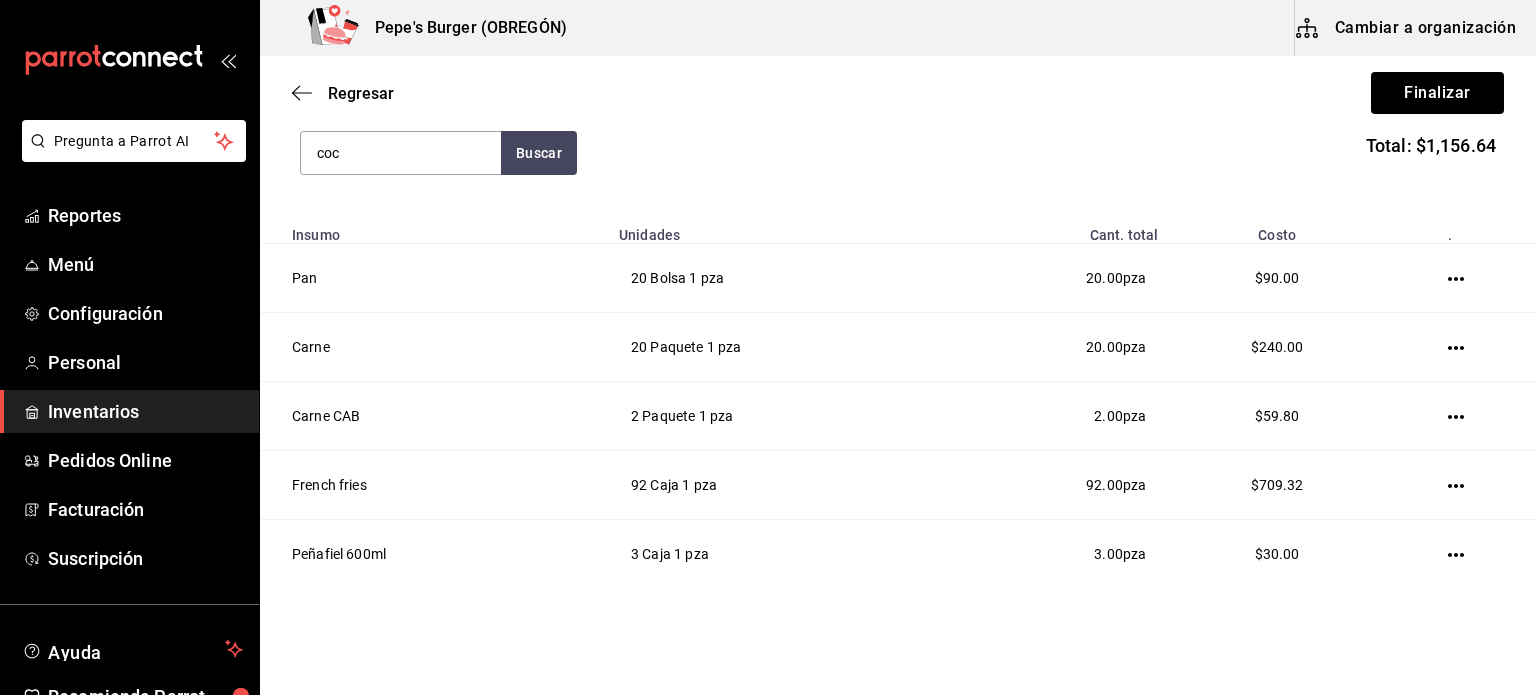 type on "coca" 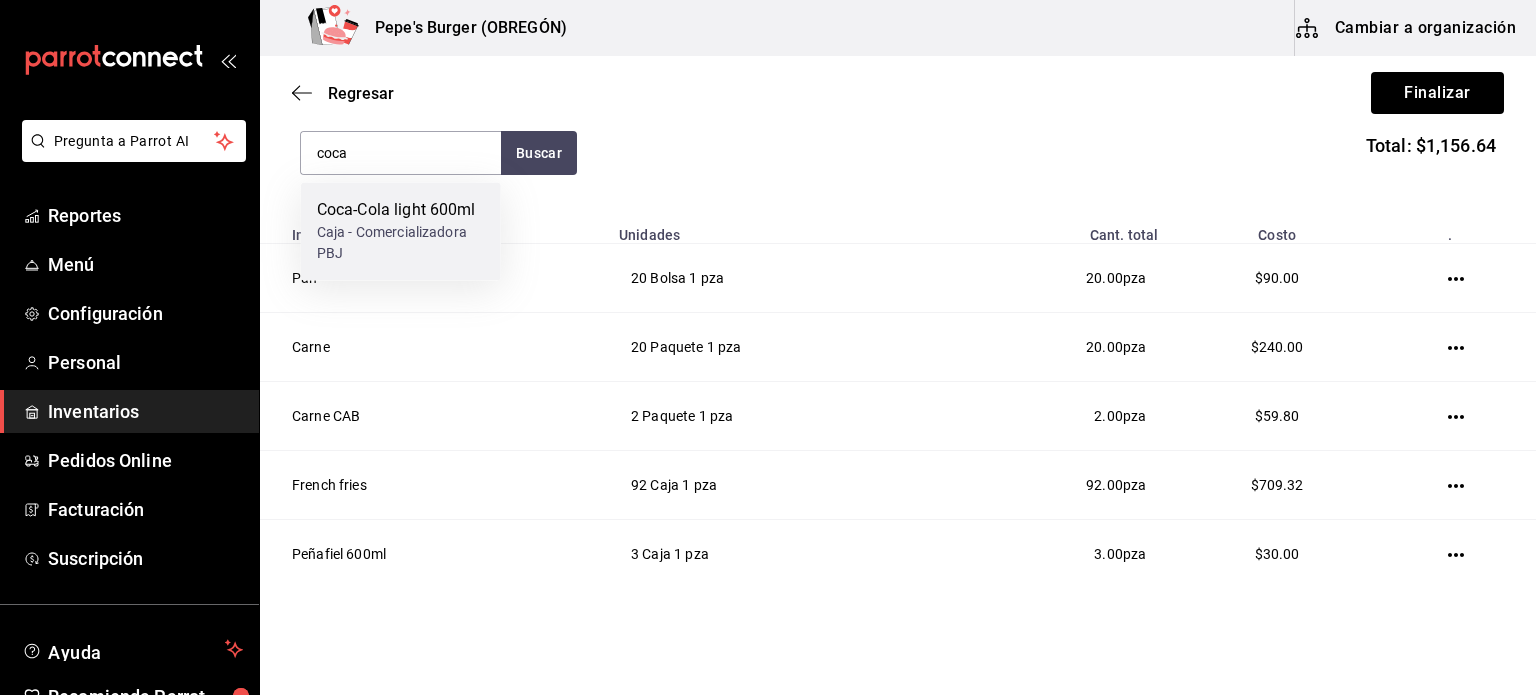 click on "Coca-Cola light 600ml" at bounding box center (401, 210) 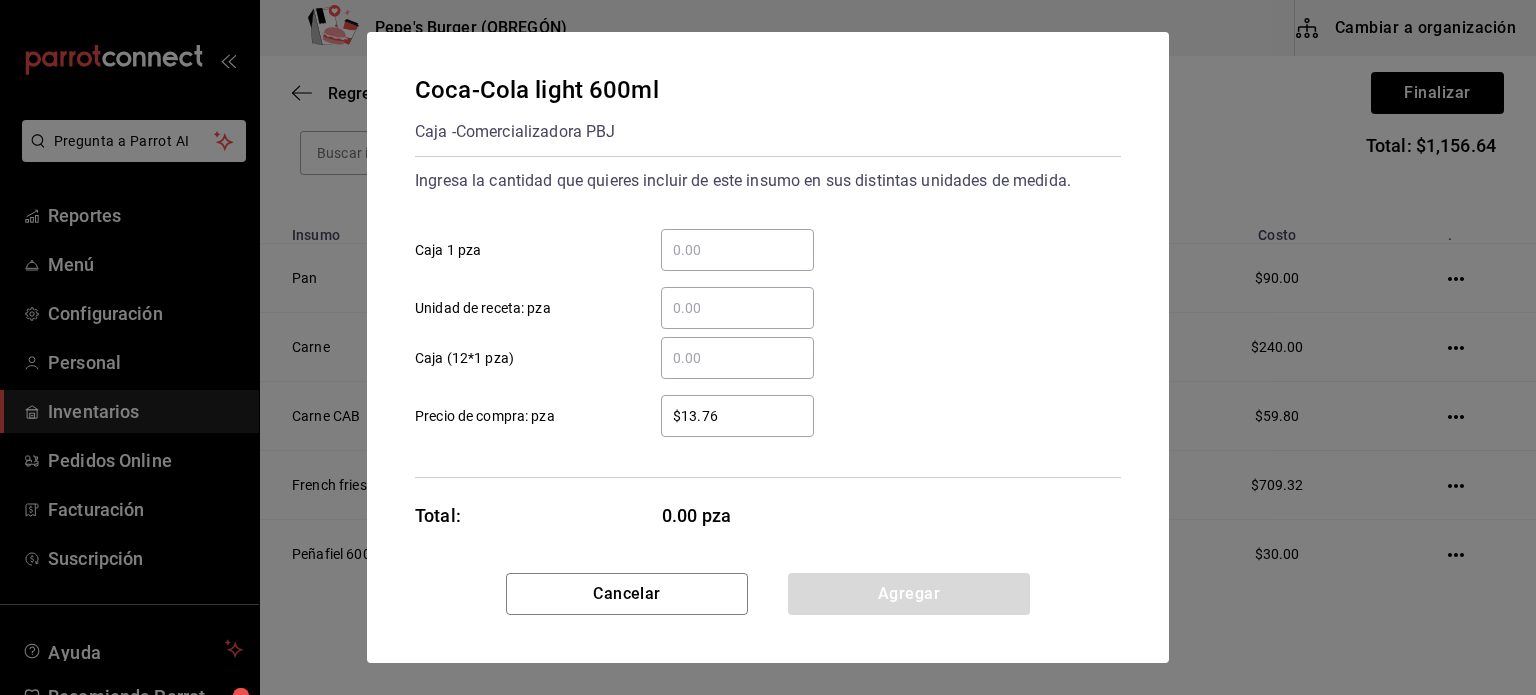 click on "​ Caja 1 pza" at bounding box center (737, 250) 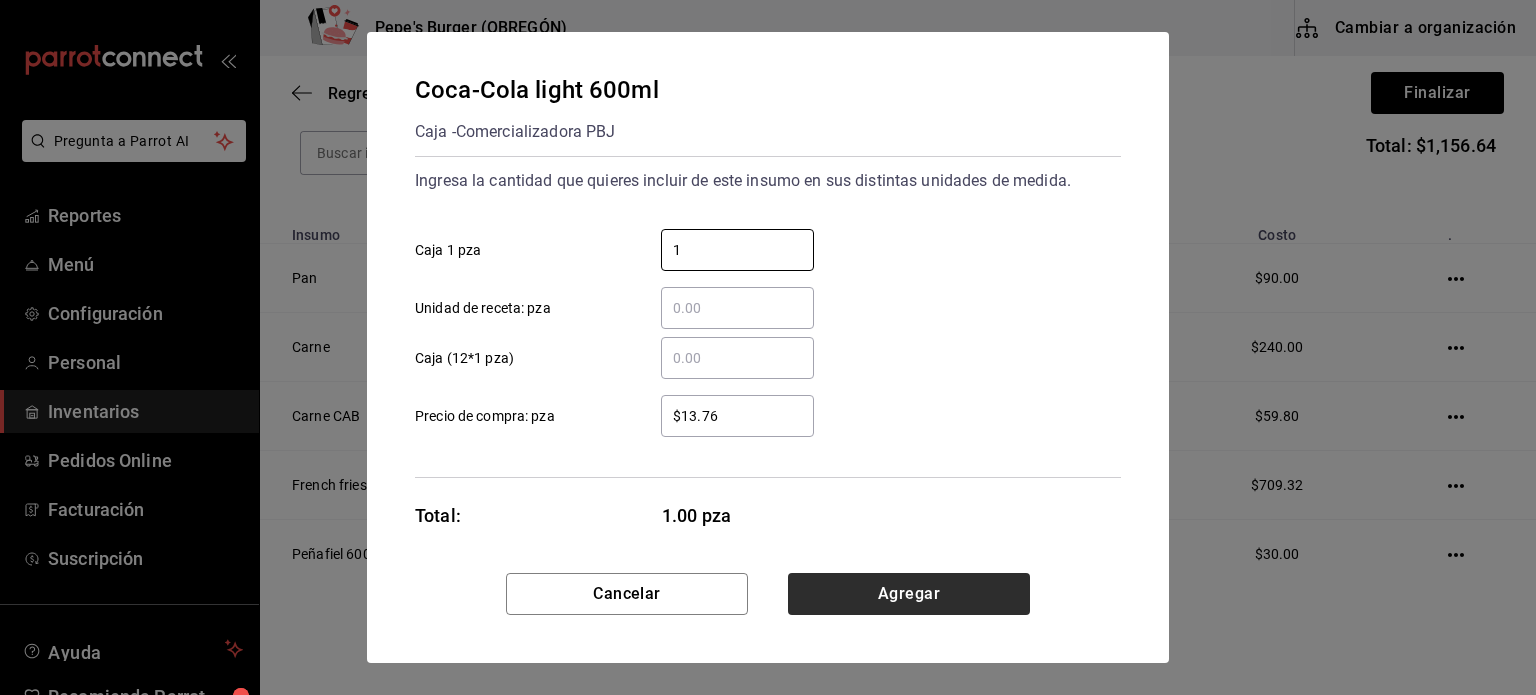 type on "1" 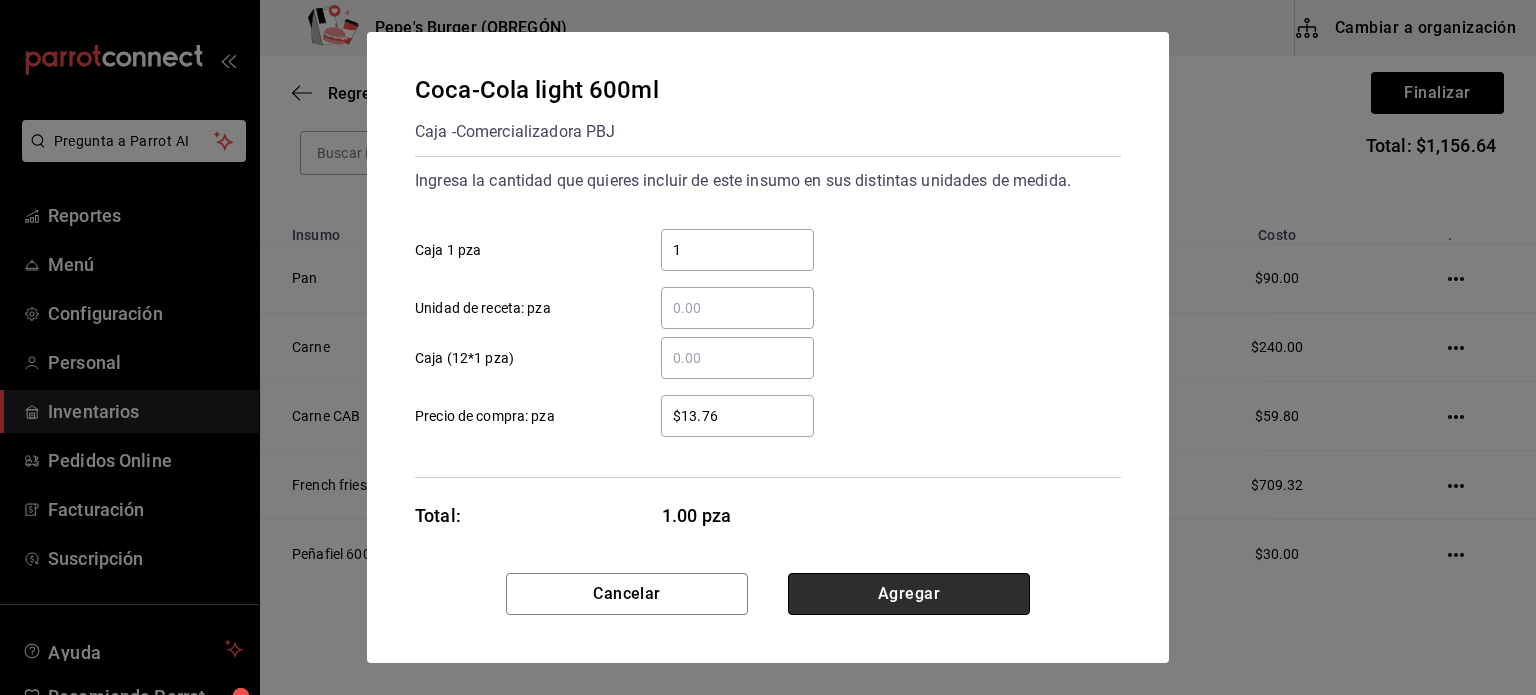 click on "Agregar" at bounding box center [909, 594] 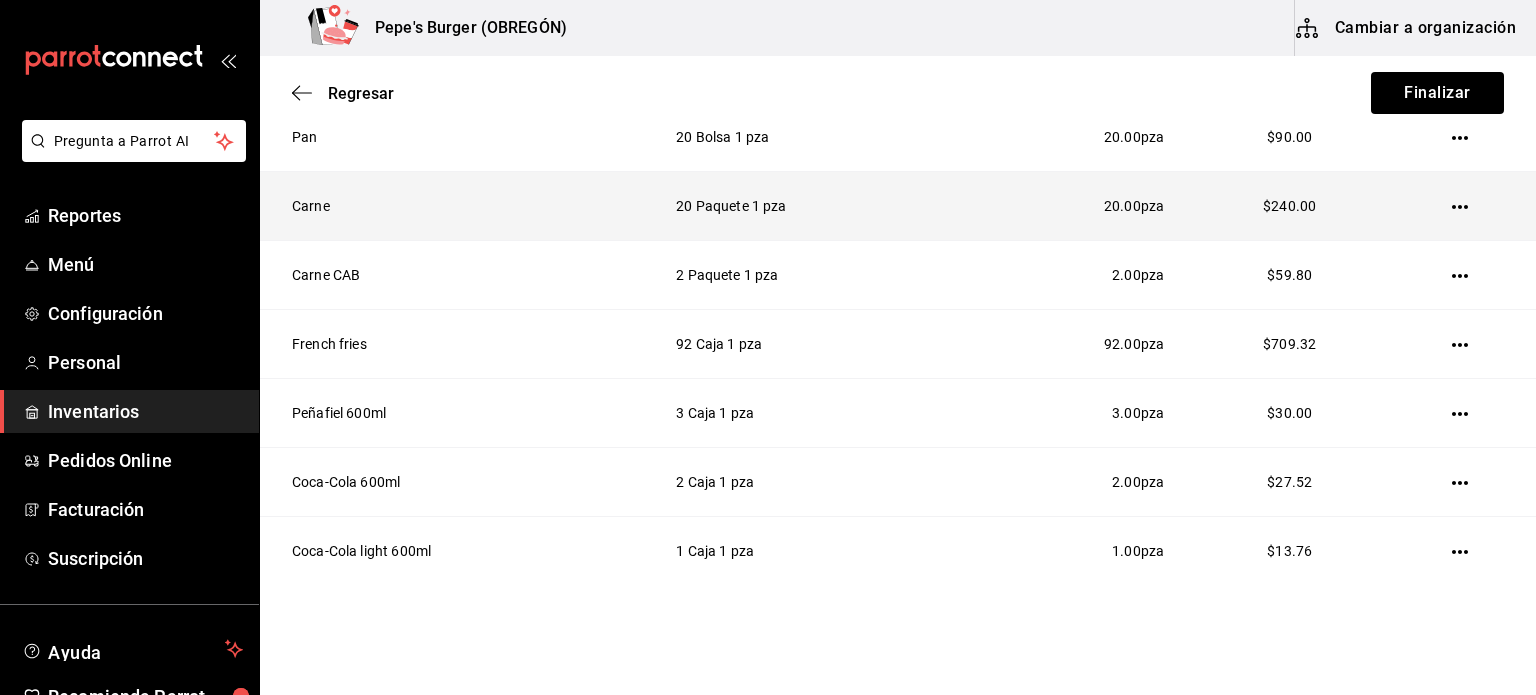 scroll, scrollTop: 348, scrollLeft: 0, axis: vertical 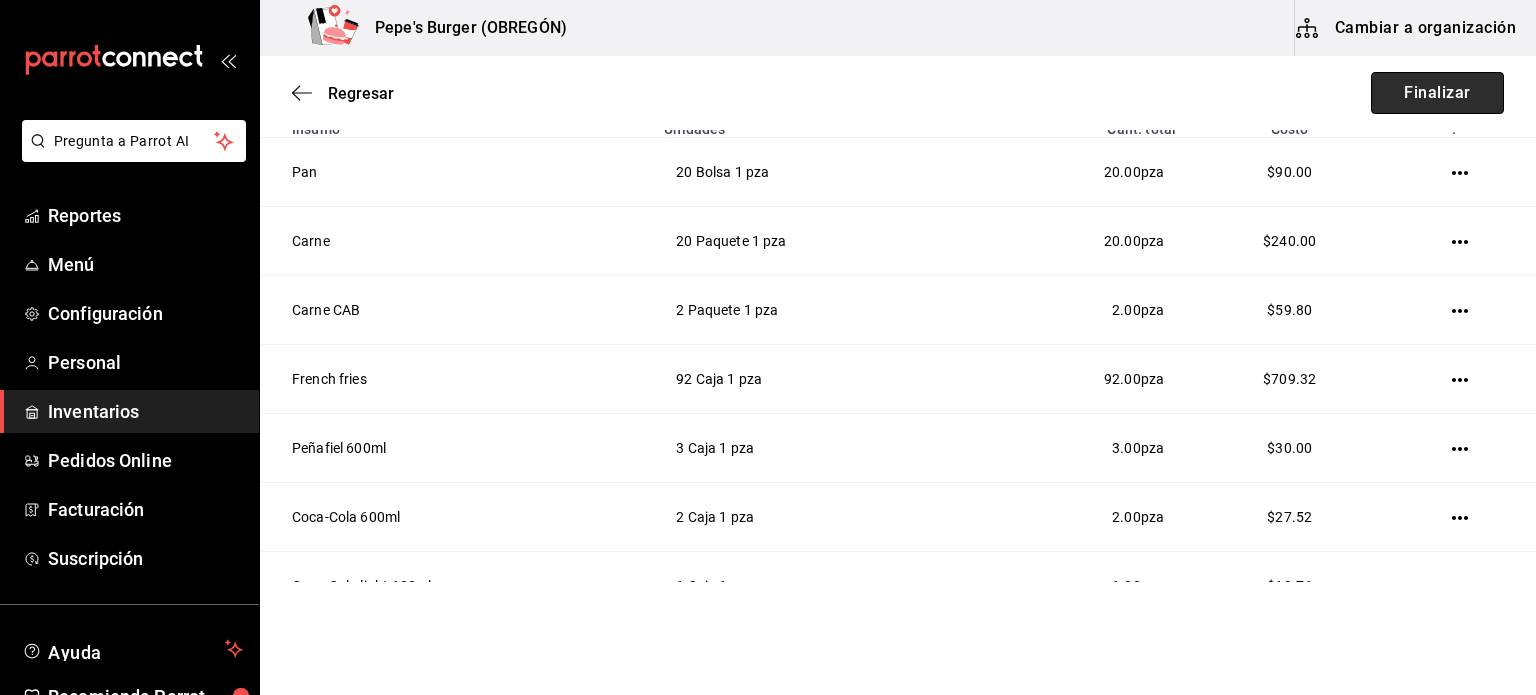 click on "Finalizar" at bounding box center (1437, 93) 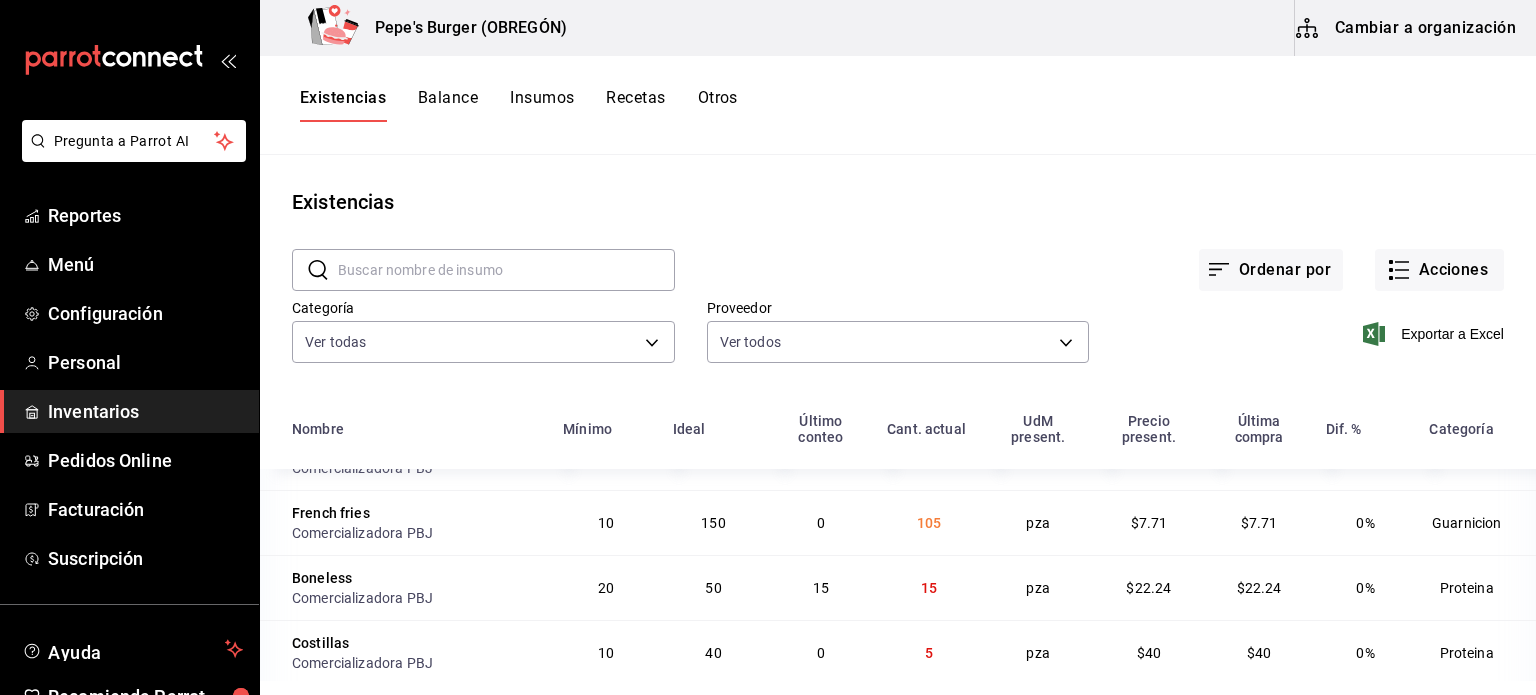 scroll, scrollTop: 1366, scrollLeft: 0, axis: vertical 